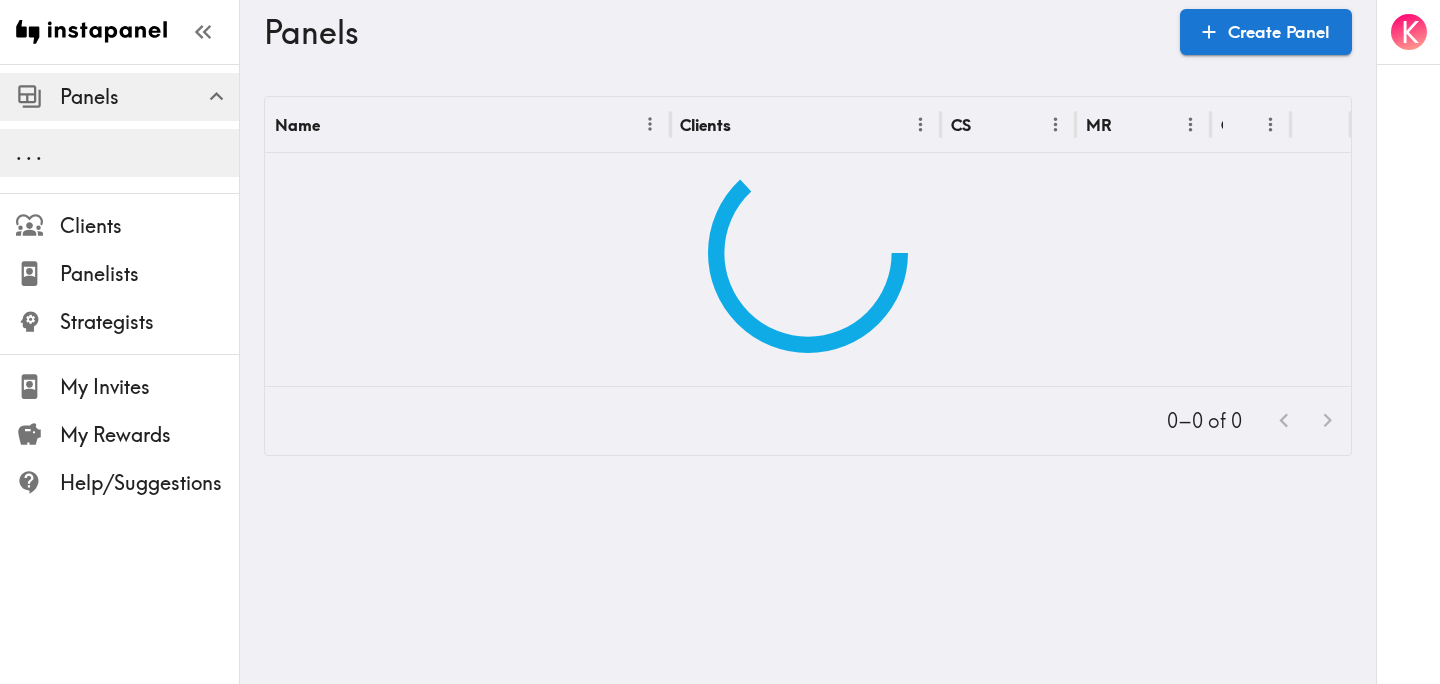 scroll, scrollTop: 0, scrollLeft: 0, axis: both 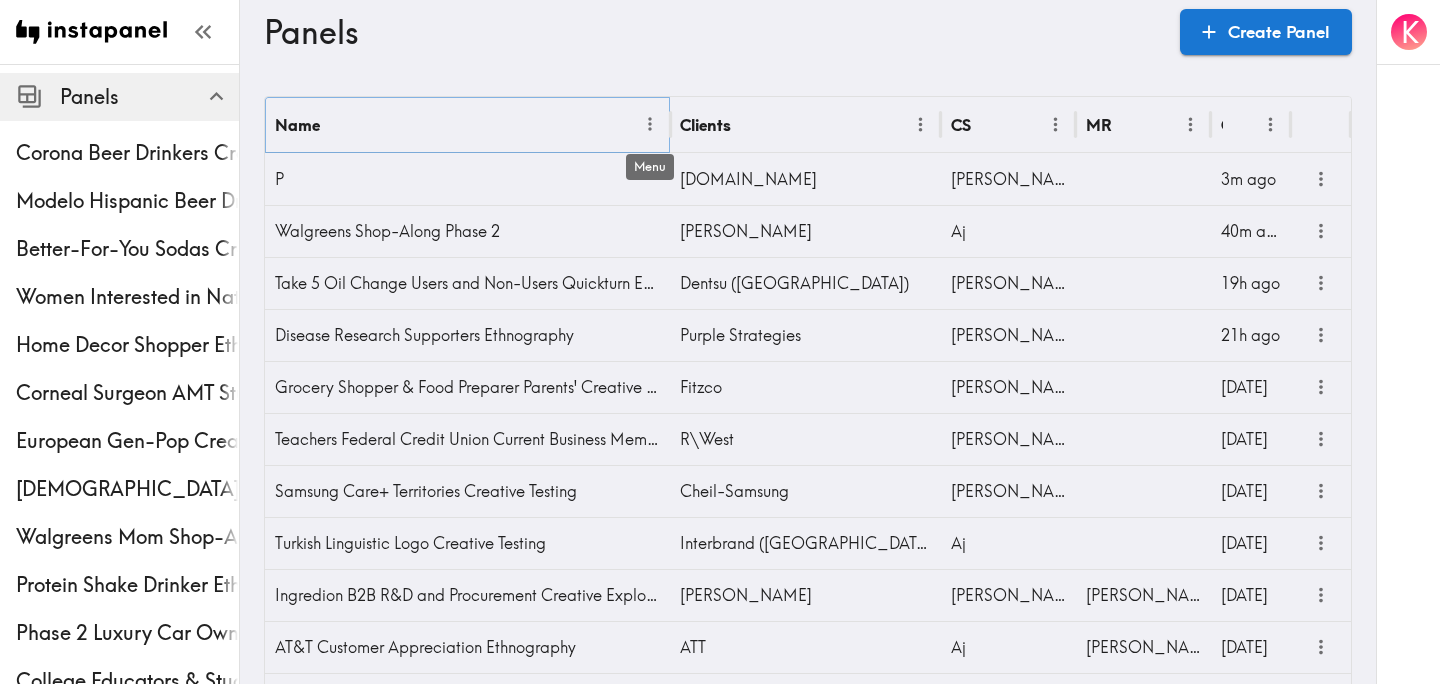 click 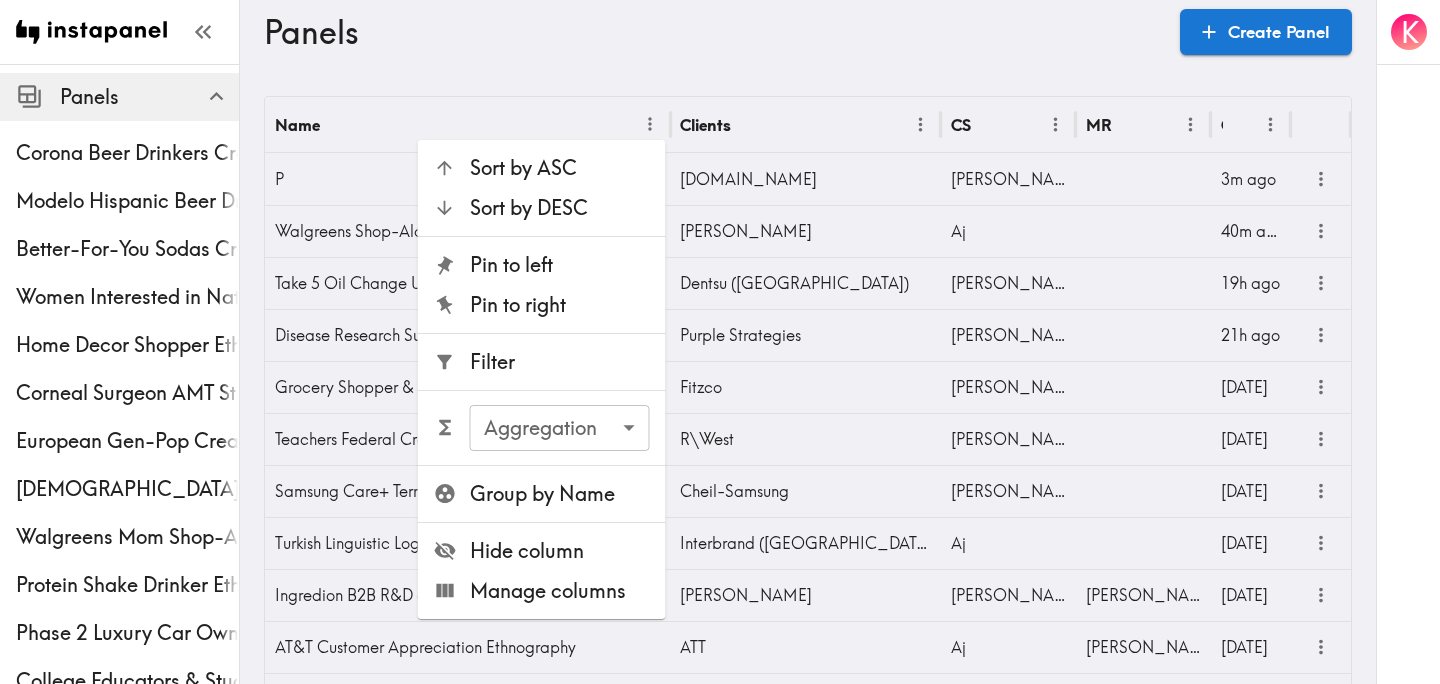 click on "Filter" at bounding box center [560, 362] 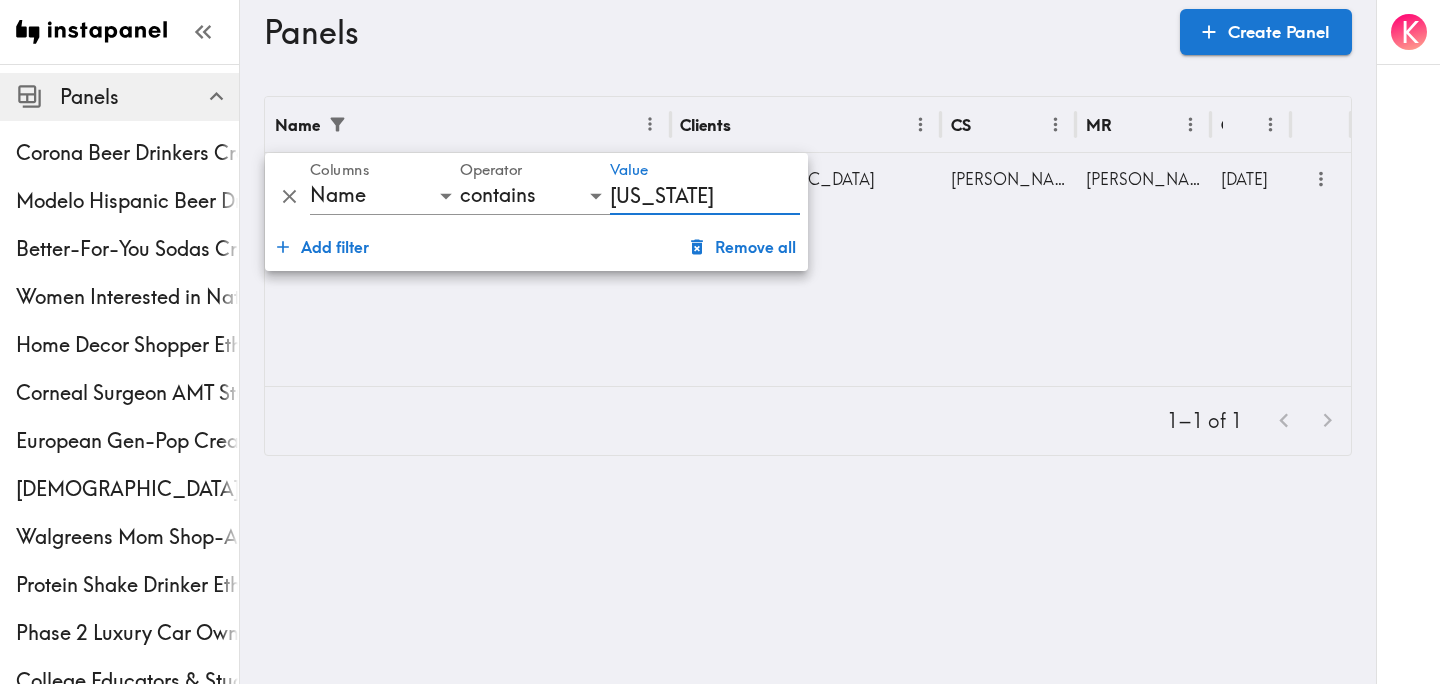type on "Arizona" 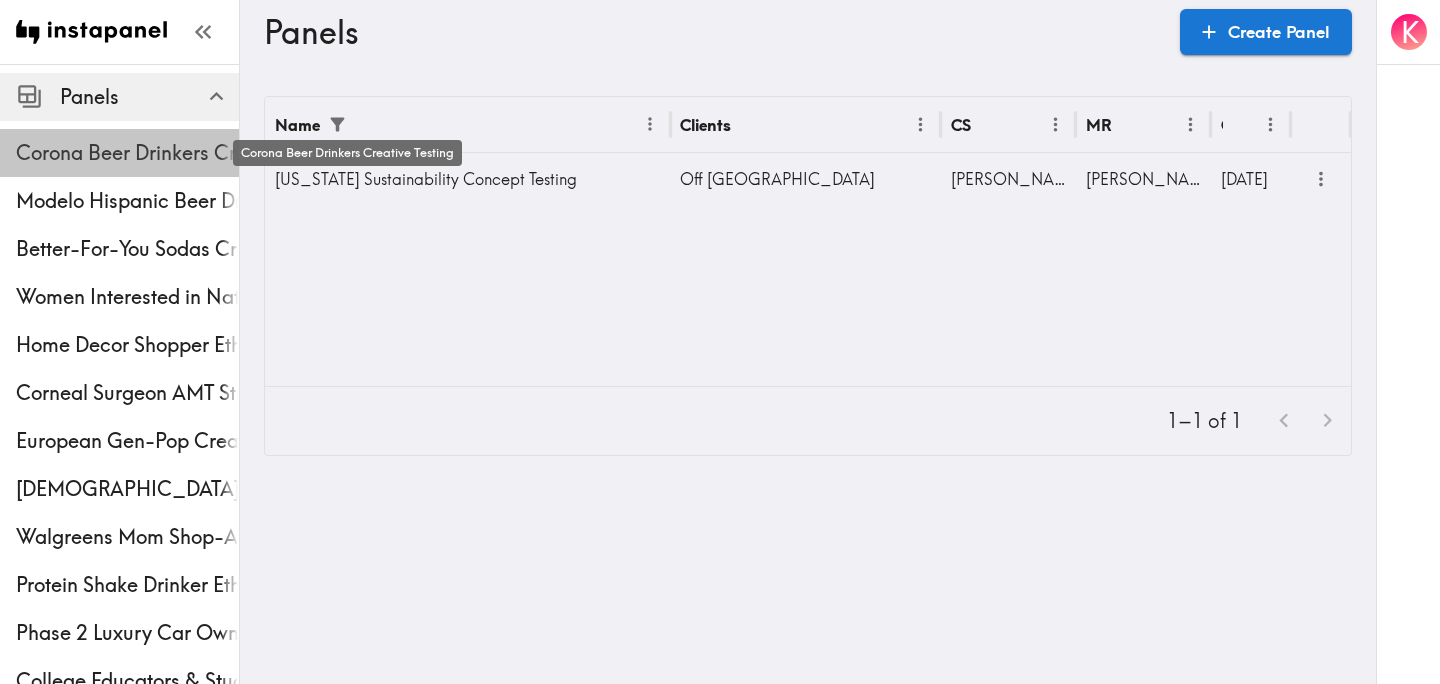 click on "Corona Beer Drinkers Creative Testing" at bounding box center [127, 153] 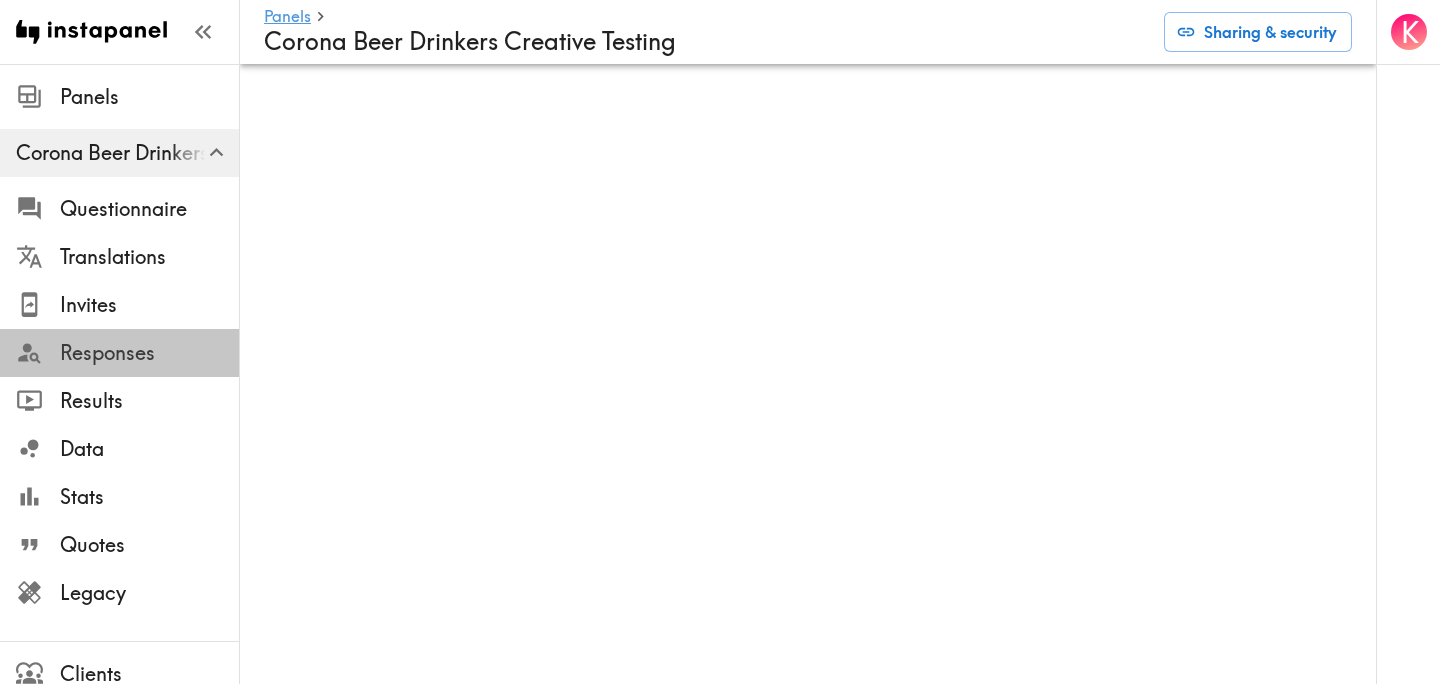 click on "Responses" at bounding box center [149, 353] 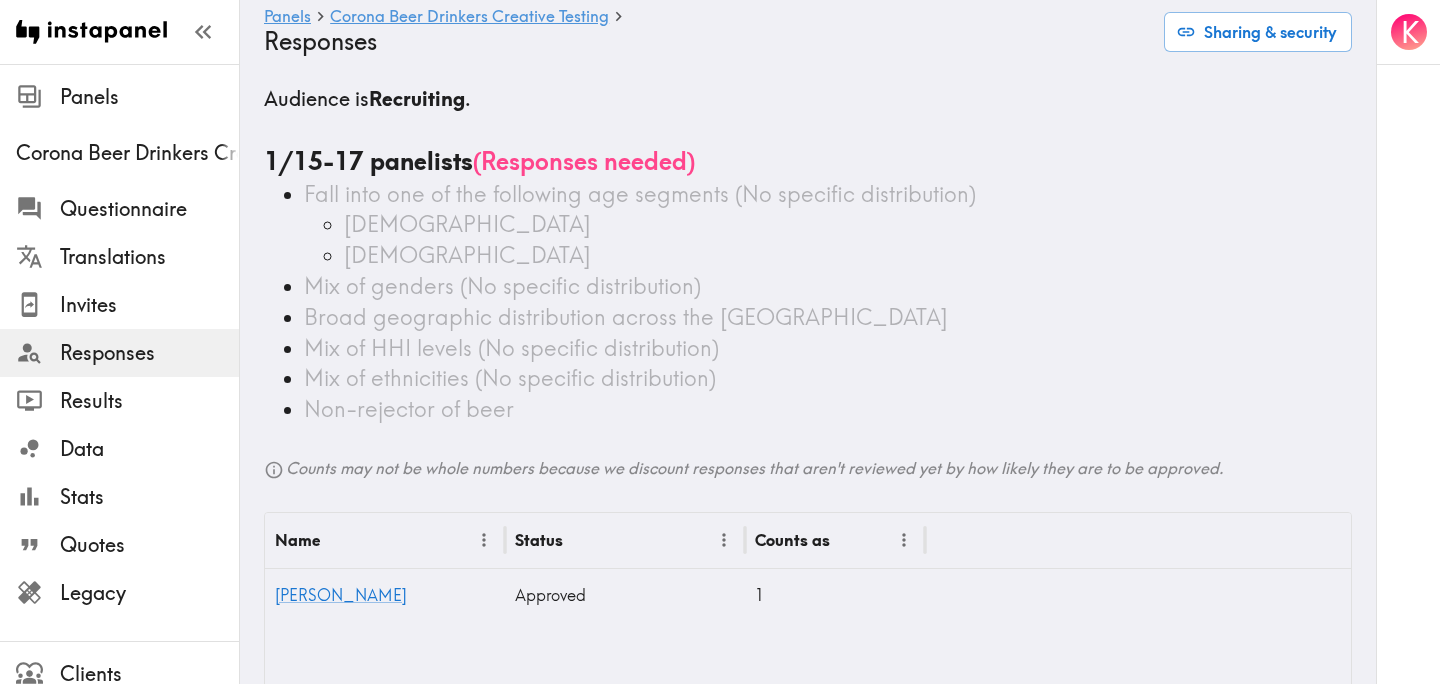 scroll, scrollTop: 0, scrollLeft: 0, axis: both 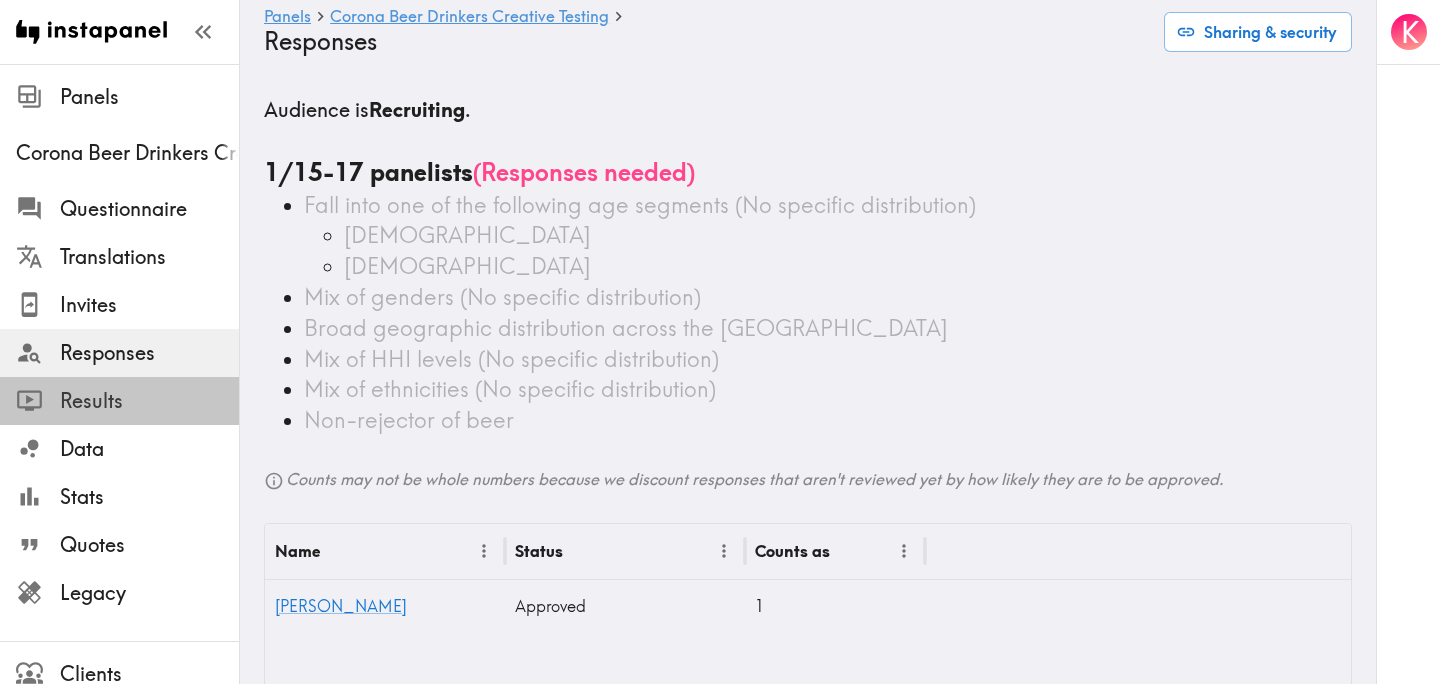 click on "Results" at bounding box center (149, 401) 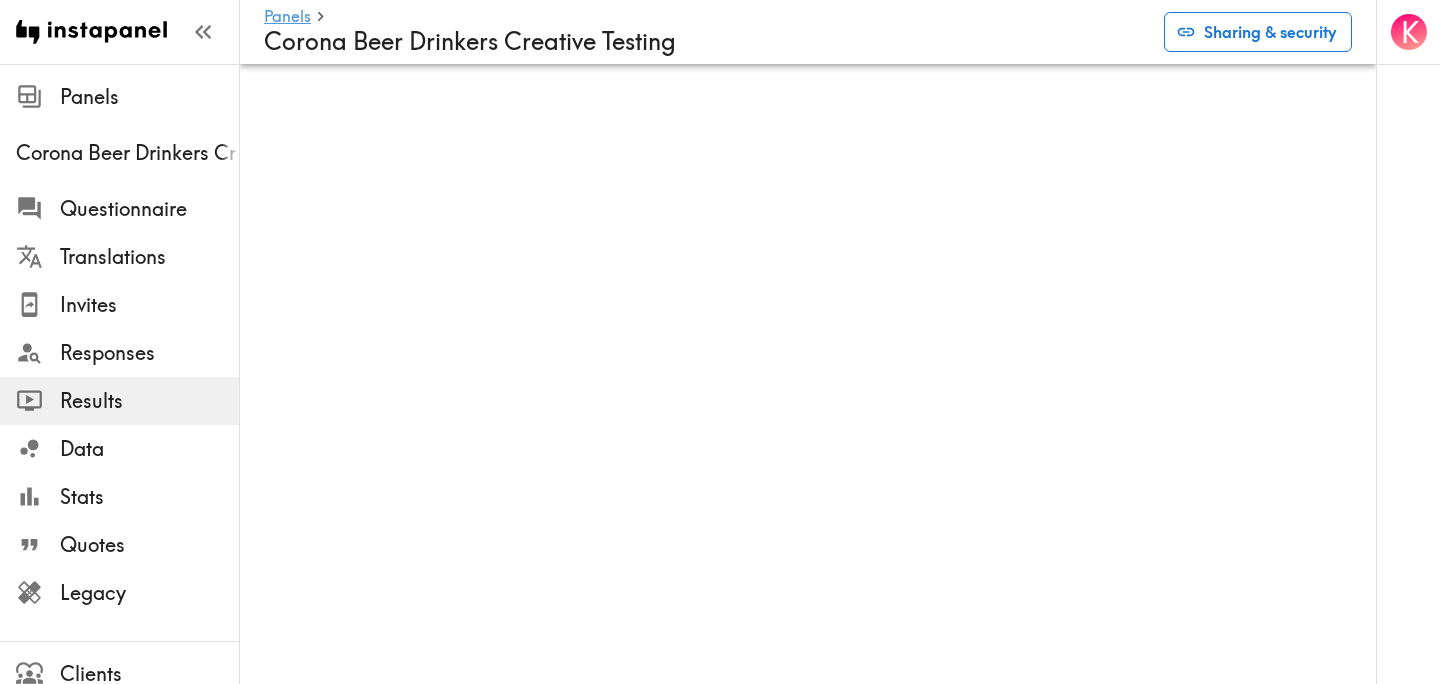 click on "Sharing & security" at bounding box center [1258, 32] 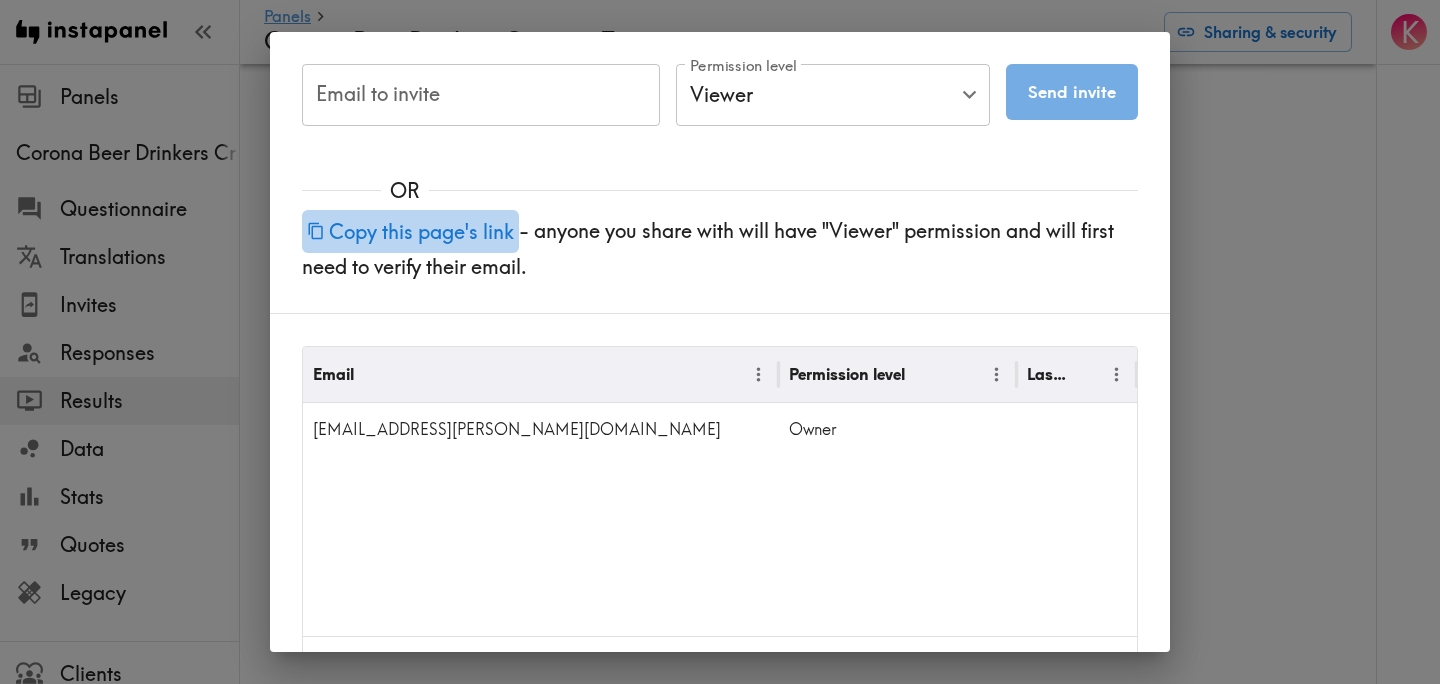 click on "Copy this page's link" at bounding box center [410, 231] 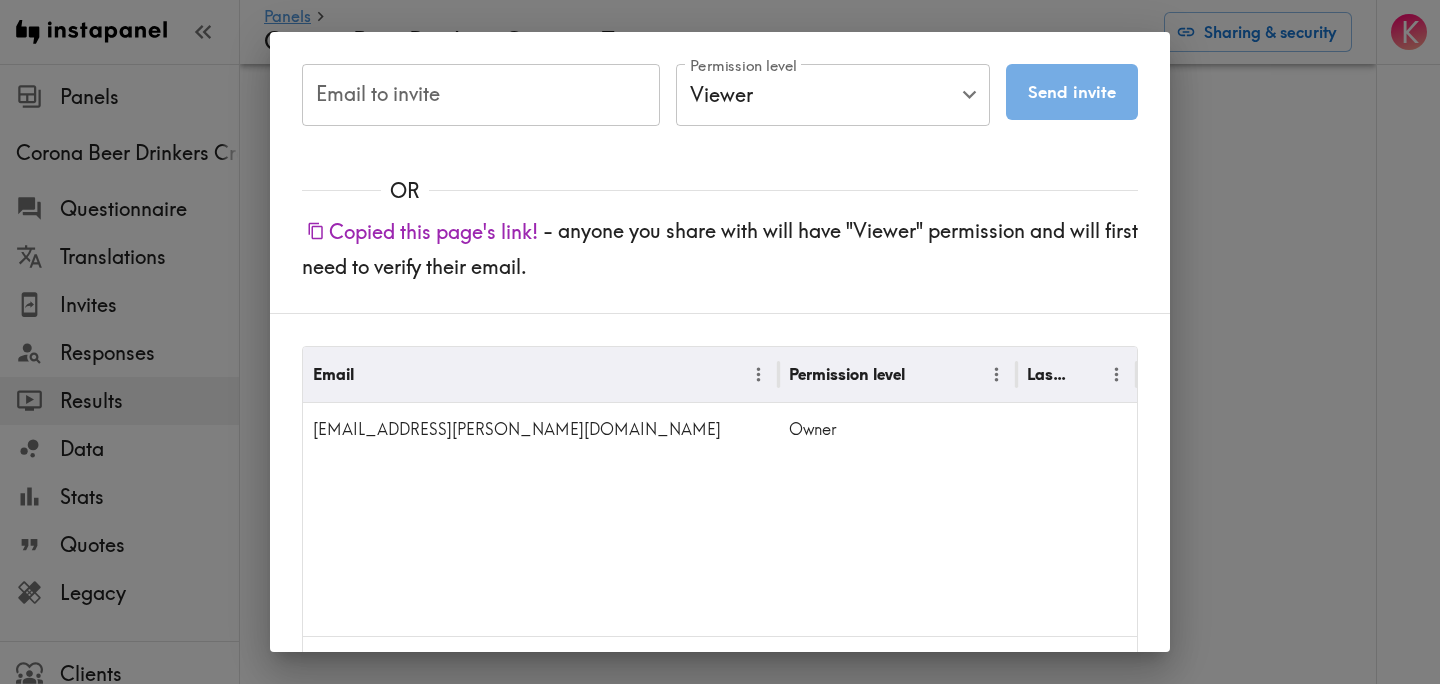 click on "Email to invite Email to invite Permission level Viewer Viewer Permission level Send invite Message (optional, will be included in the invitation email) x Message (optional, will be included in the invitation email) OR Copied this page's link!  - anyone you share with will have "Viewer" permission and will first need to verify their email. Email Permission level Last Viewed julianne.hudson@vml.com Owner 1–1 of 1 Done" at bounding box center [720, 342] 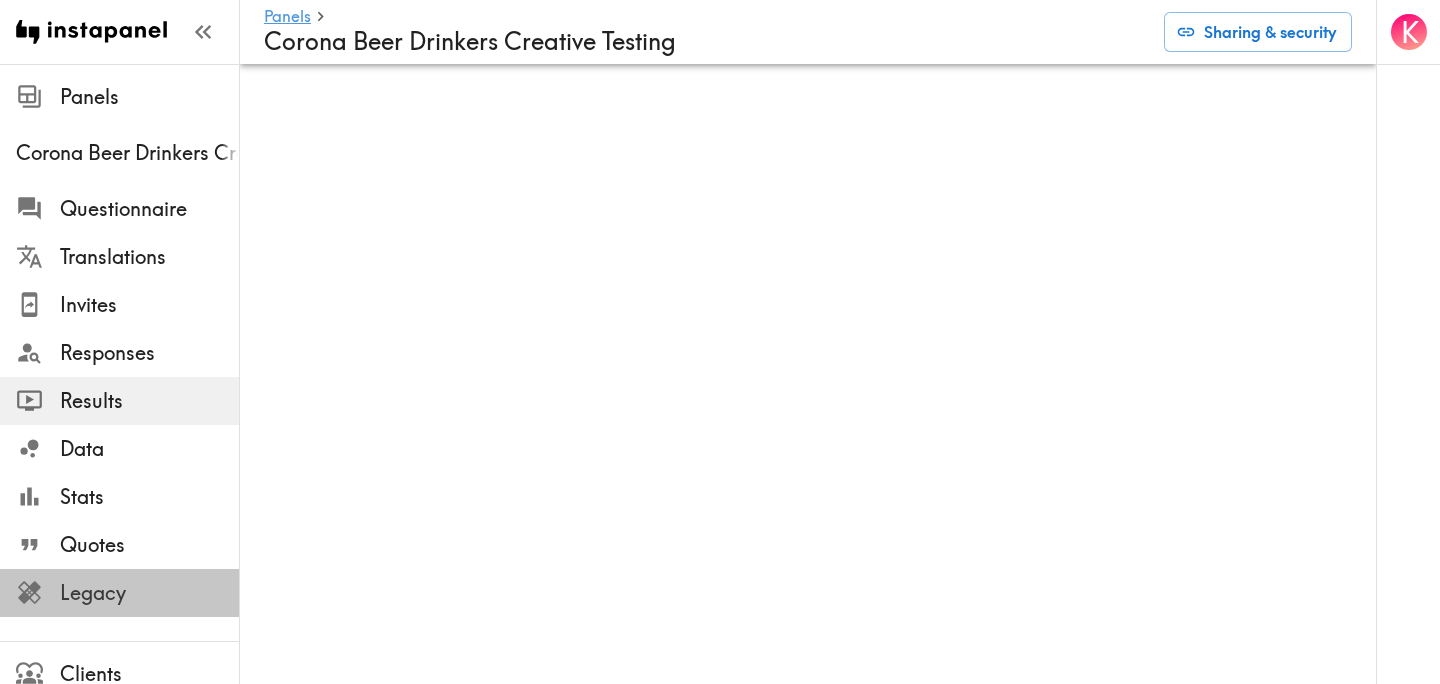 click on "Legacy" at bounding box center [149, 593] 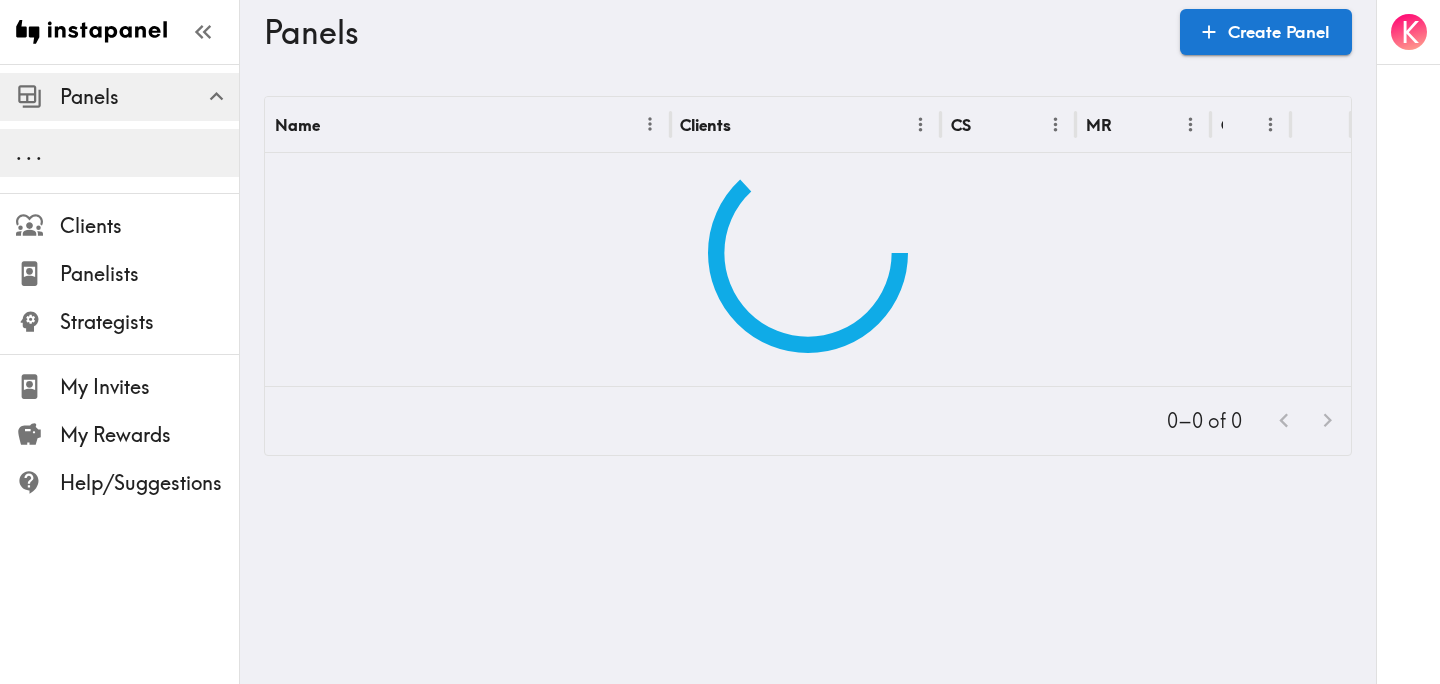 scroll, scrollTop: 0, scrollLeft: 0, axis: both 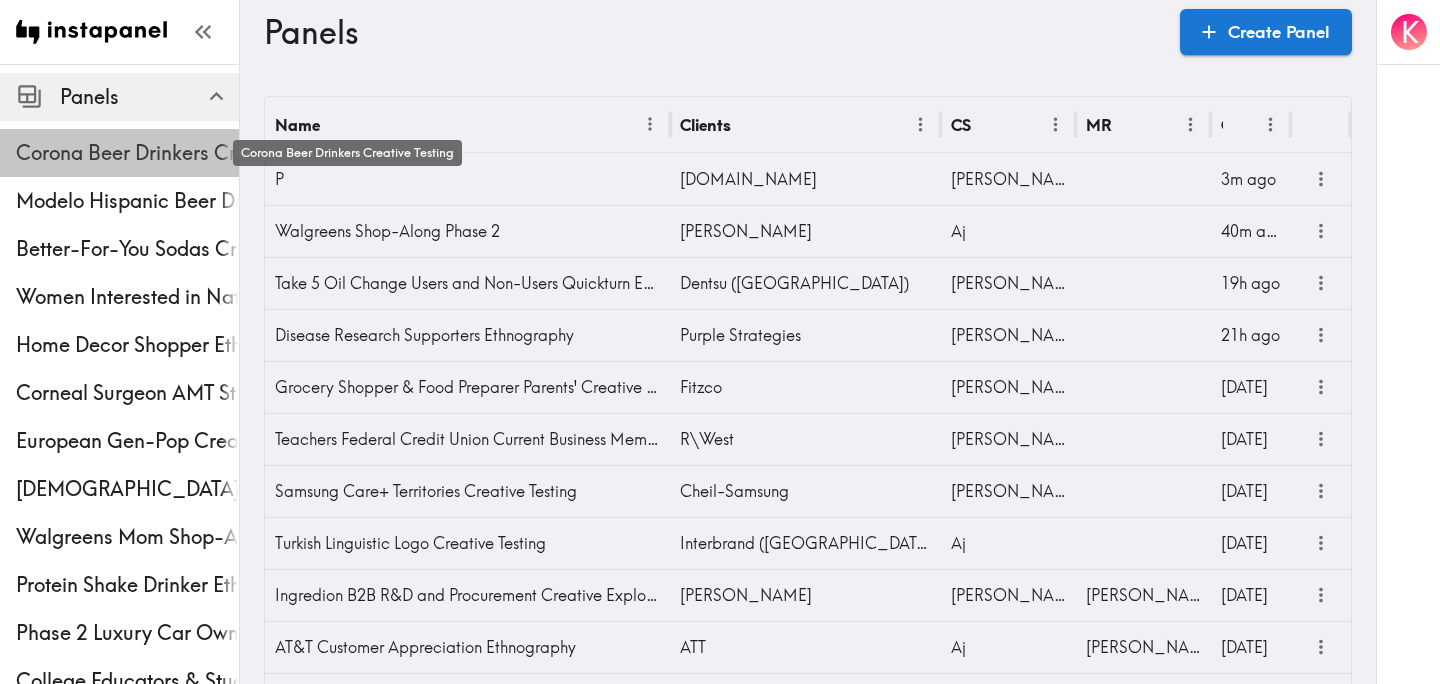 click on "Corona Beer Drinkers Creative Testing" at bounding box center (127, 153) 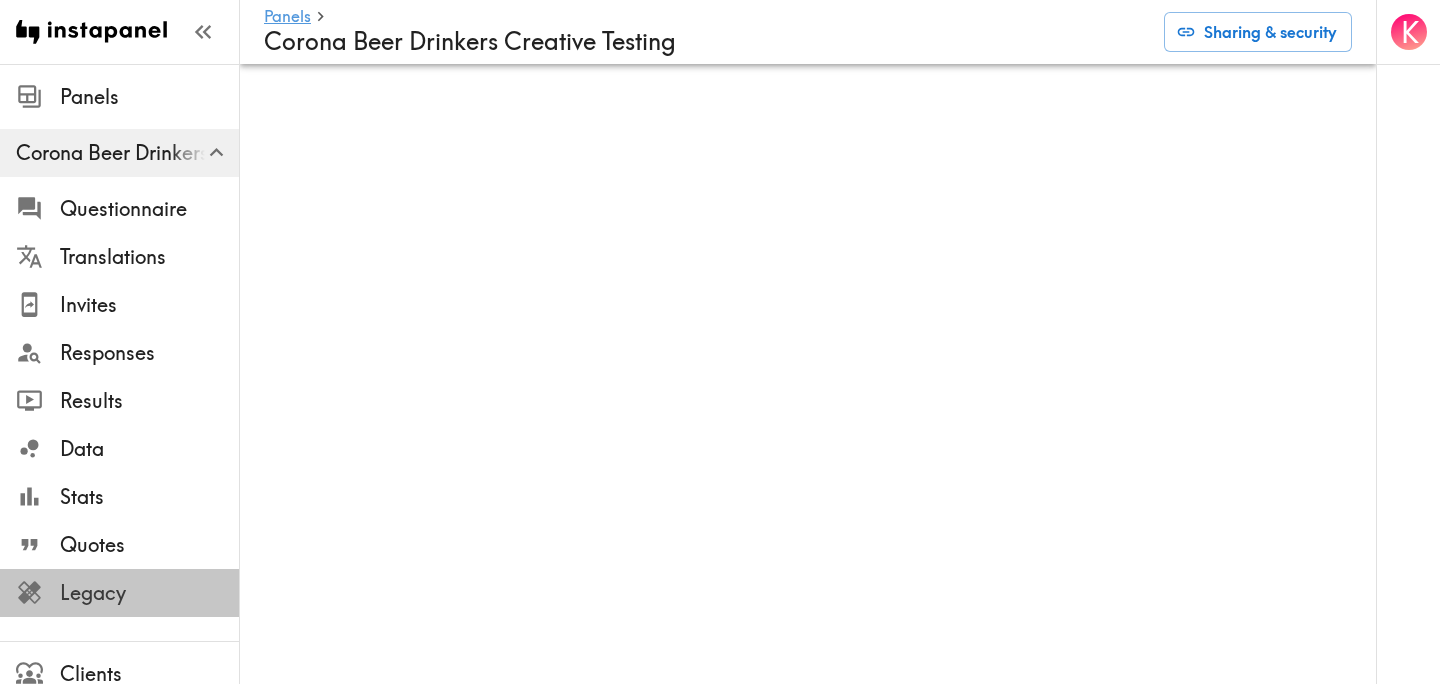 click on "Legacy" at bounding box center (149, 593) 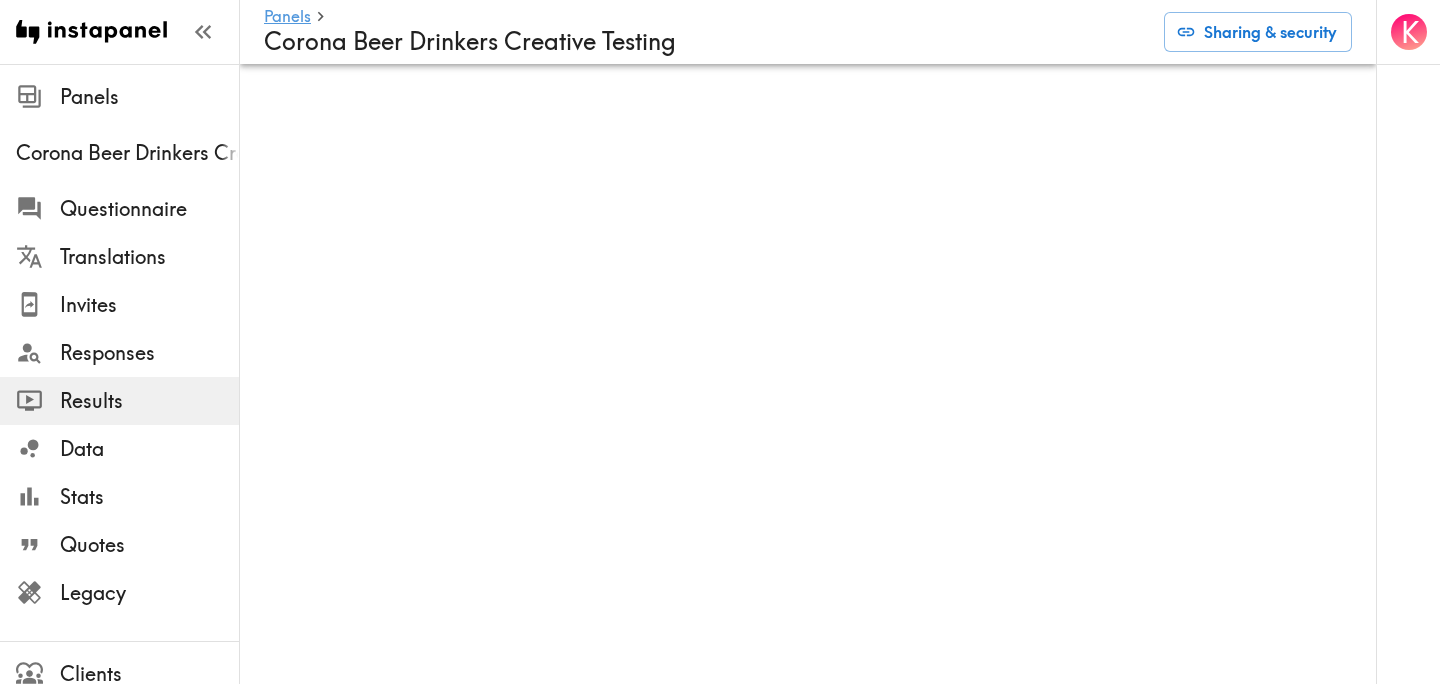 scroll, scrollTop: 0, scrollLeft: 0, axis: both 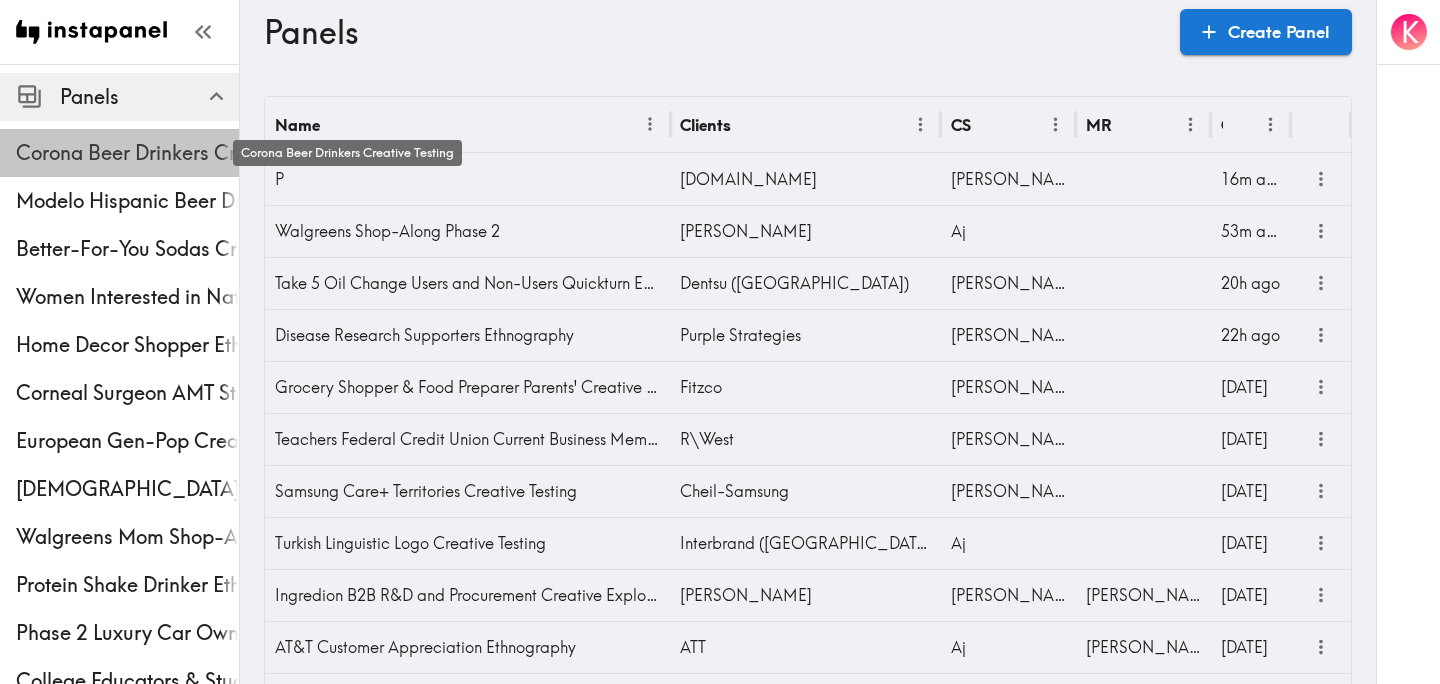 click on "Corona Beer Drinkers Creative Testing" at bounding box center (127, 153) 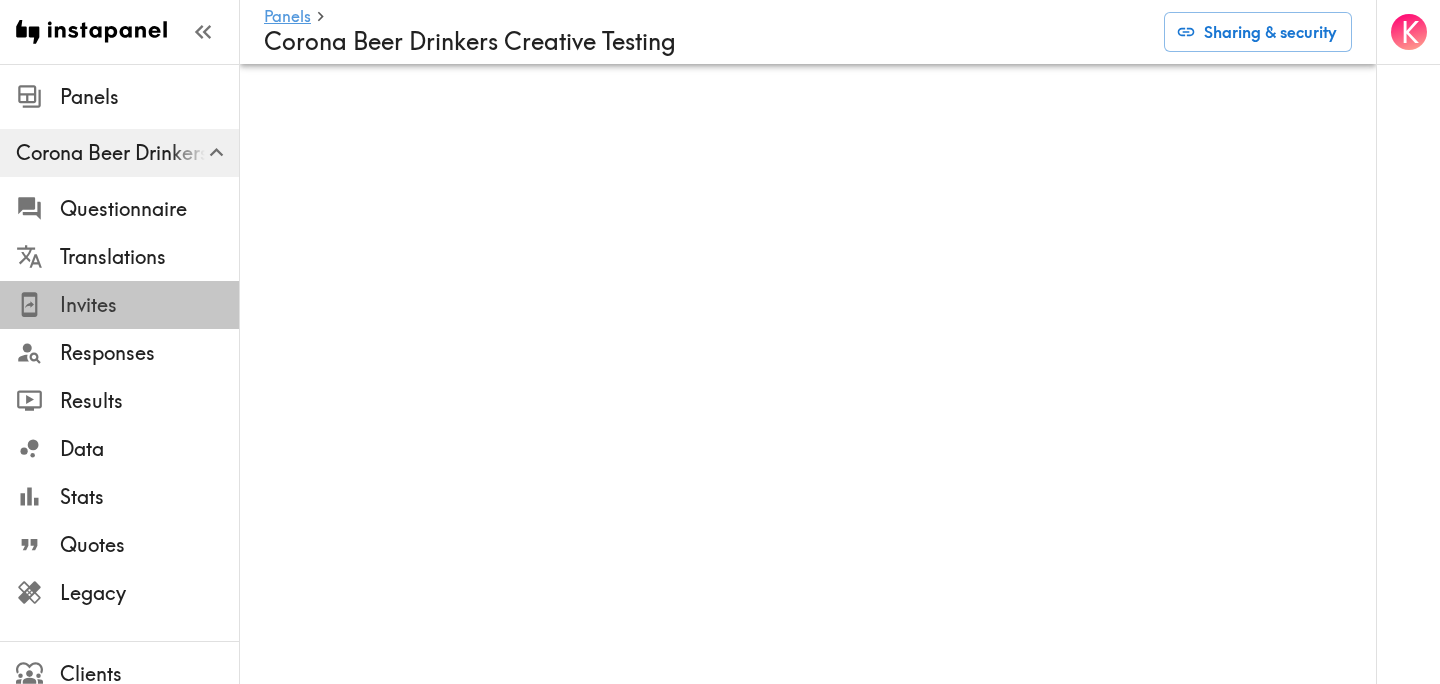click on "Invites" at bounding box center (149, 305) 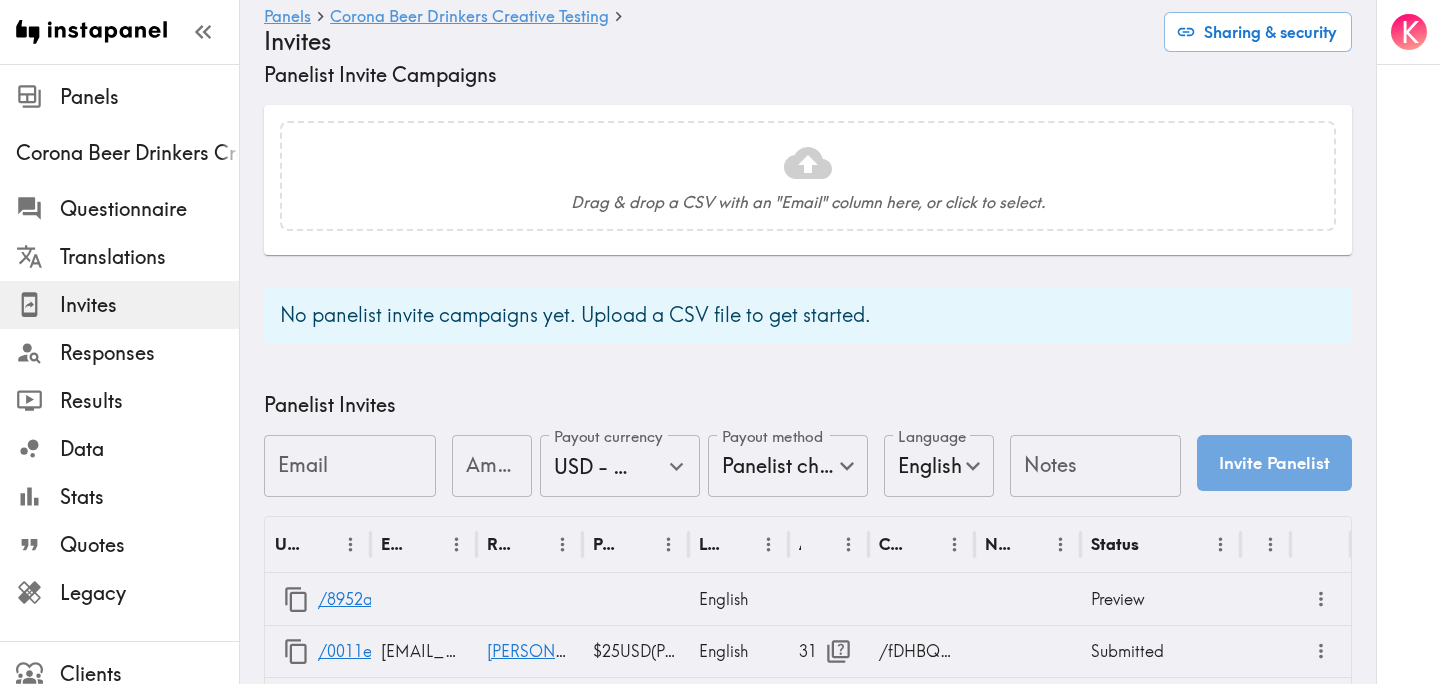 scroll, scrollTop: 871, scrollLeft: 0, axis: vertical 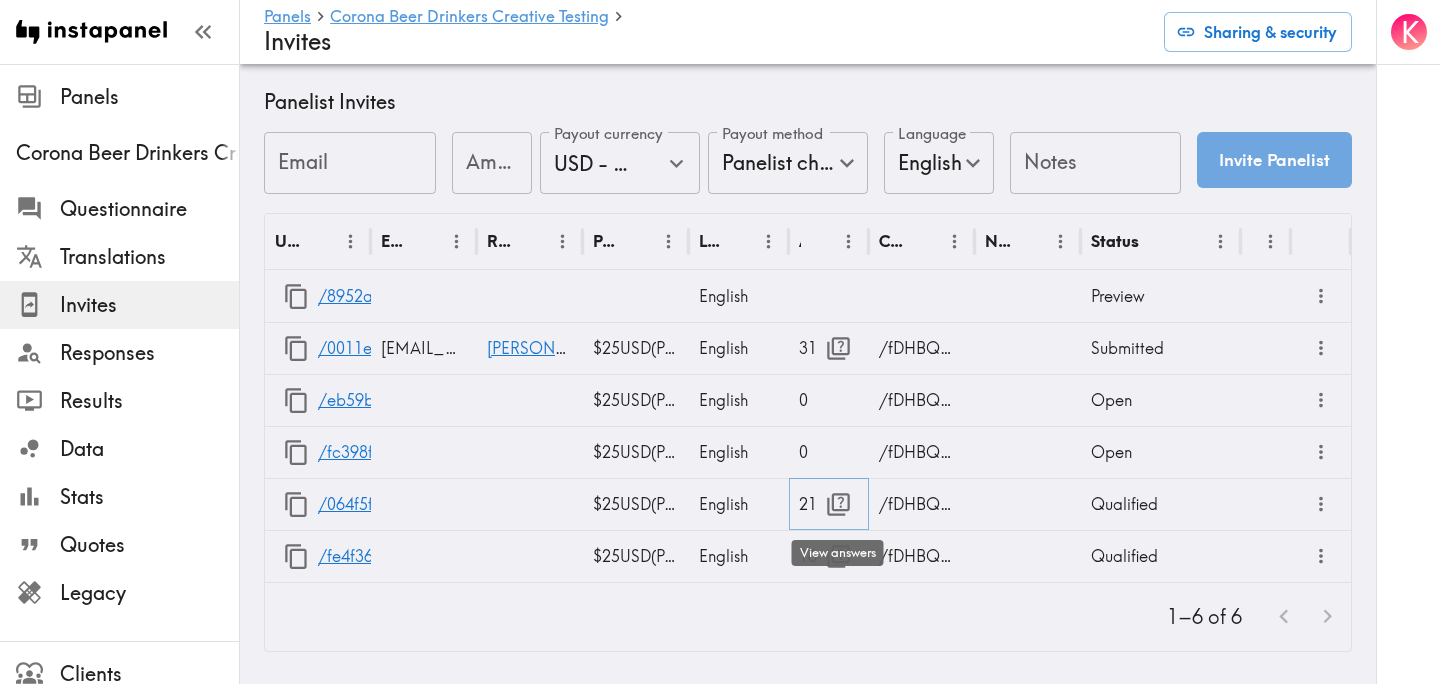 click 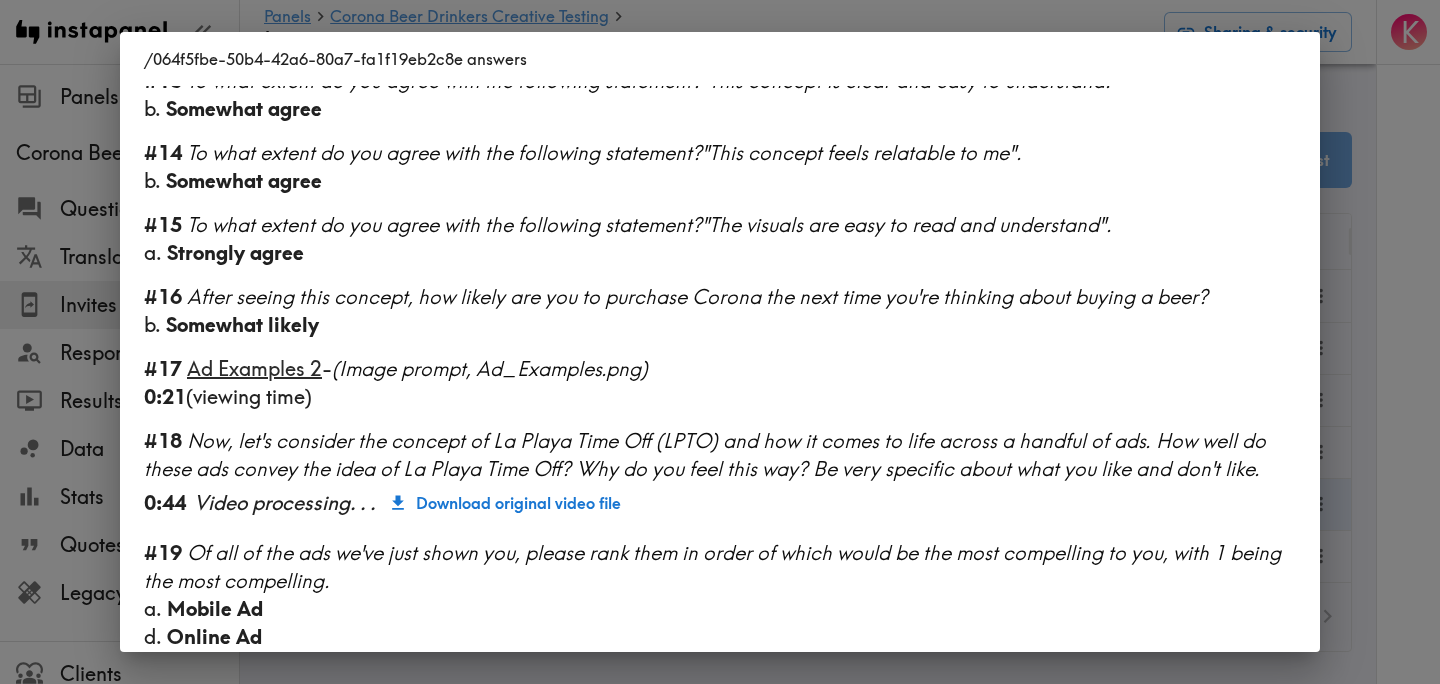 scroll, scrollTop: 1818, scrollLeft: 0, axis: vertical 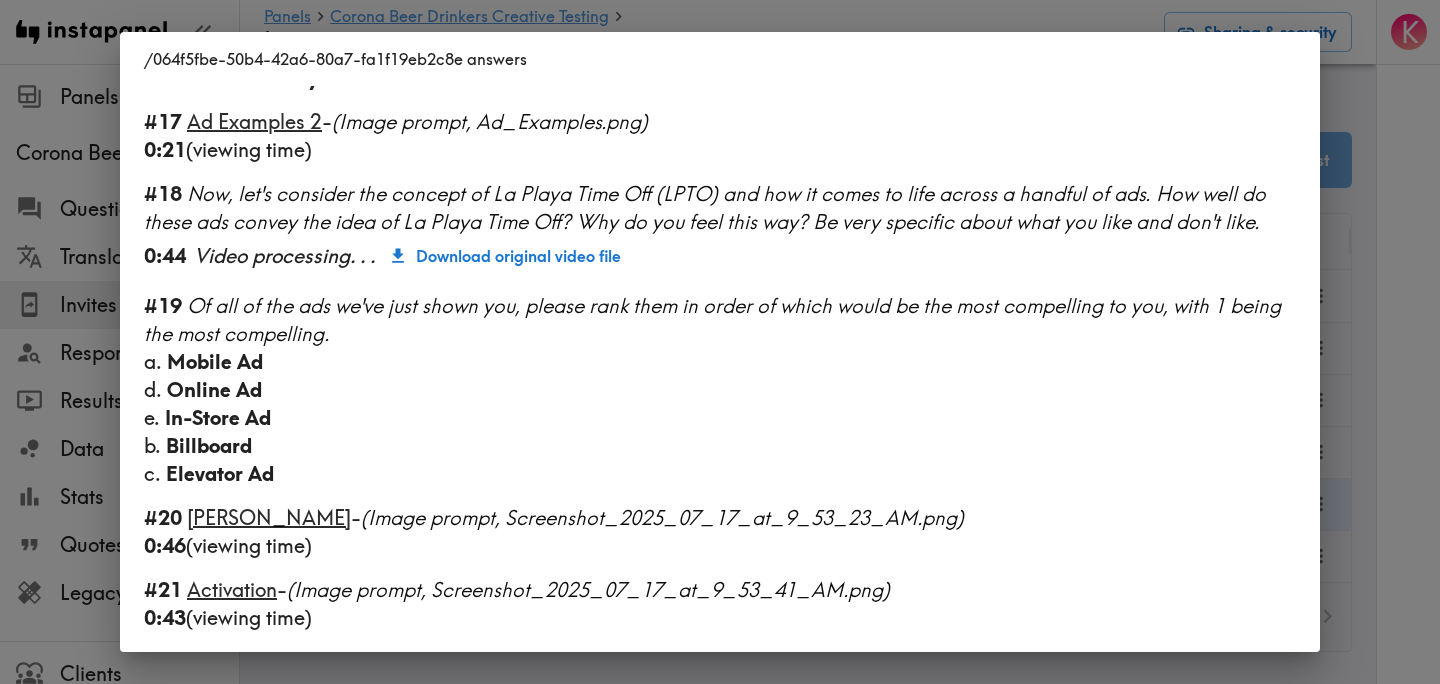 click on "/064f5fbe-50b4-42a6-80a7-fa1f19eb2c8e answers Language English Segment 29+ years old #1   There is a new instapanel! 0:09  (viewing time) #2   What is your age? 42 #4   Country & postcode/zip  -  (Location) 91748, US ← Move left → Move right ↑ Move up ↓ Move down + Zoom in - Zoom out Home Jump left by 75% End Jump right by 75% Page Up Jump up by 75% Page Down Jump down by 75% To activate drag with keyboard, press Alt + Enter. Once in keyboard drag state, use the arrow keys to move the marker. To complete the drag, press the Enter key. To cancel, press Escape. Keyboard shortcuts Map Data Map Data ©2025 Google, INEGI Map data ©2025 Google, INEGI 500 km  Click to toggle between metric and imperial units Terms Report a map error #7   Which of the following would you not consider drinking, if any? l.   Traditional soda m.   Diet soda #3   What is your gender? b.   Female #5   US-only  -  What is your ethnicity? c.   Hispanic #6   What is your annual household income? 115,000 #8   b.   Somewhat positive" at bounding box center (720, 342) 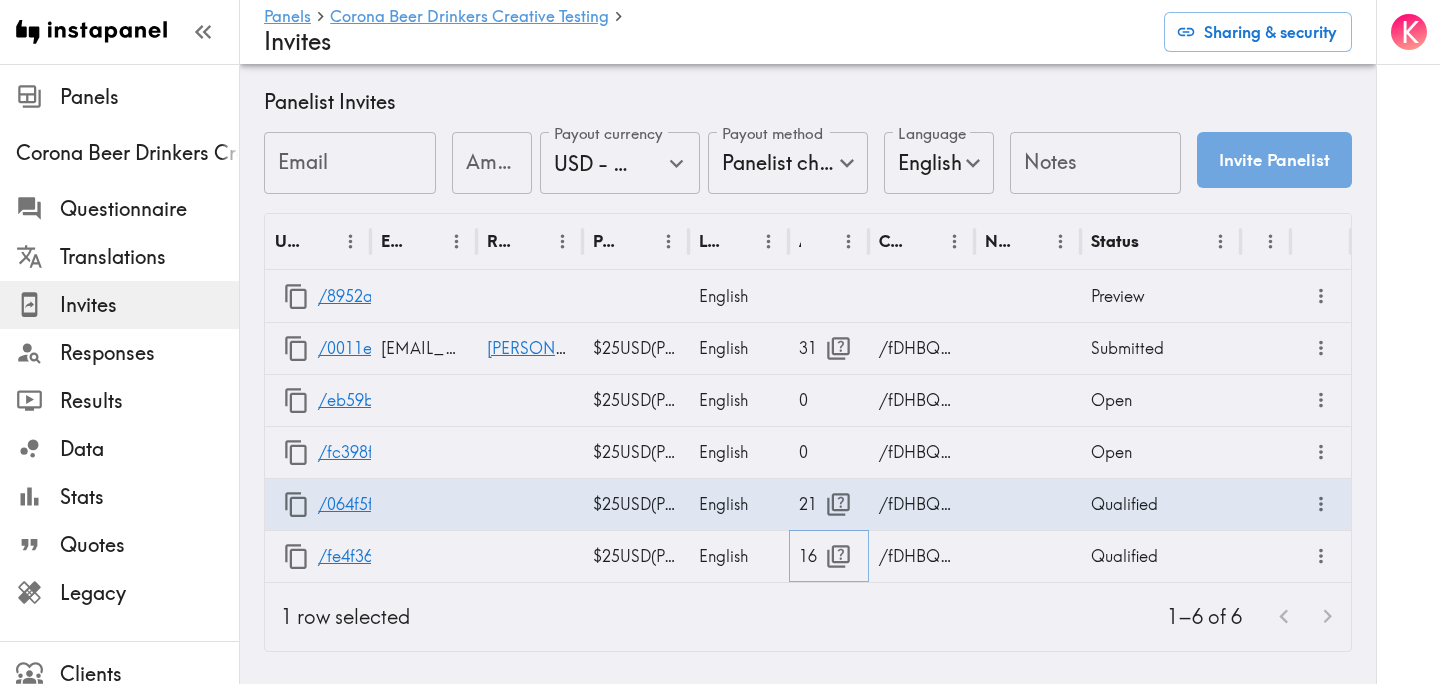 click 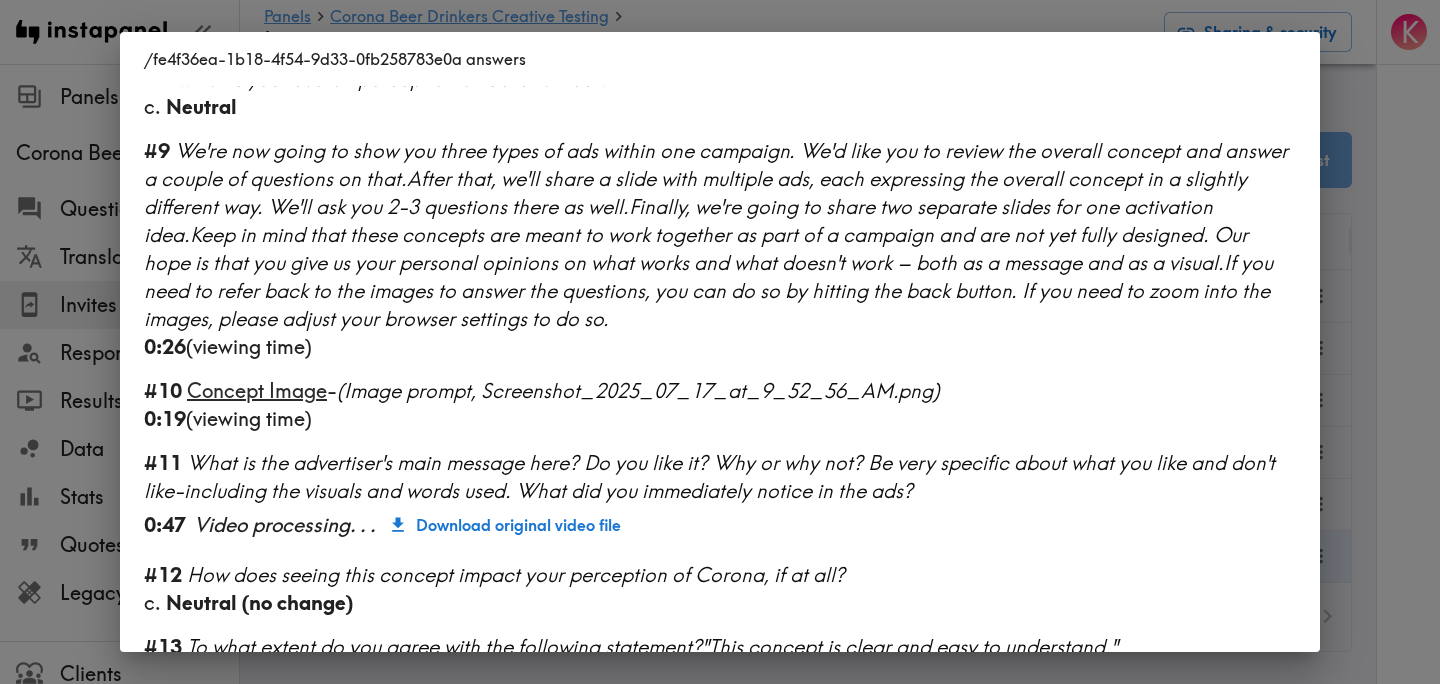scroll, scrollTop: 1306, scrollLeft: 0, axis: vertical 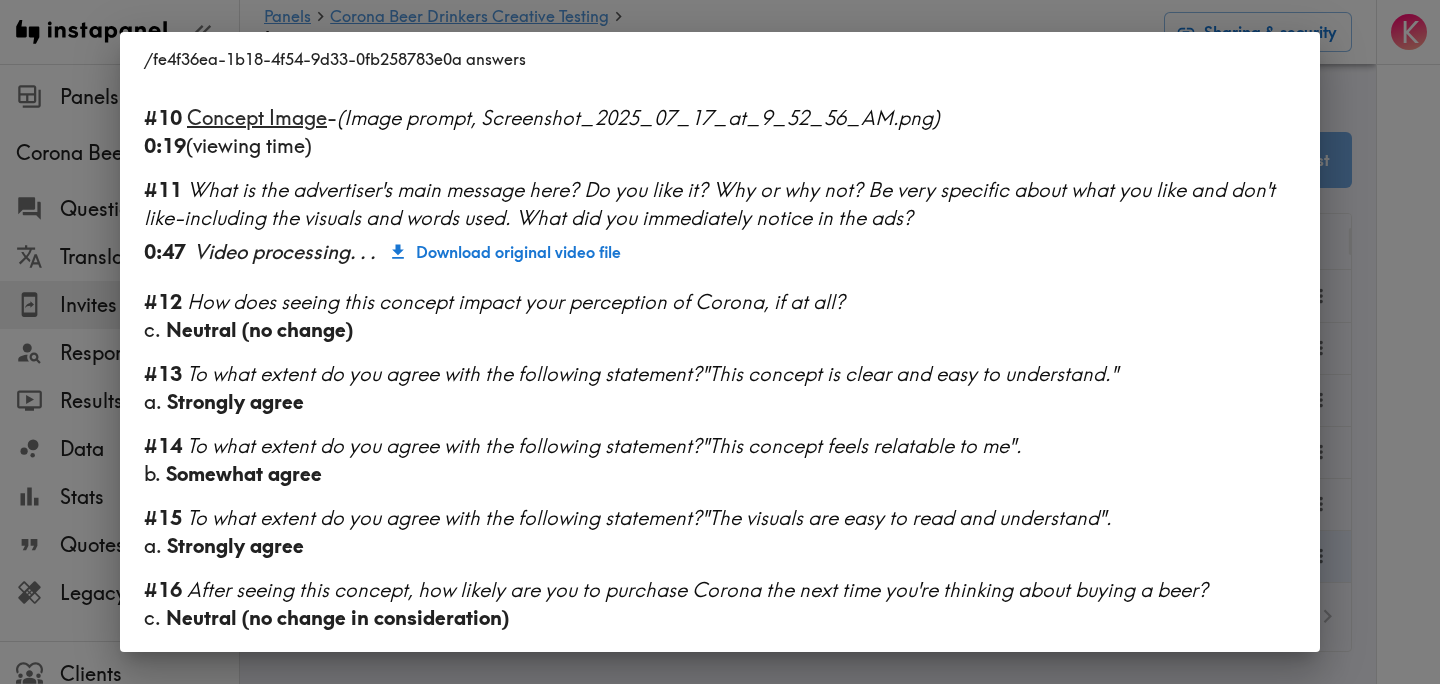 click on "/fe4f36ea-1b18-4f54-9d33-0fb258783e0a answers Language English Segment 29+ years old #1   There is a new instapanel! 0:10  (viewing time) #2   What is your age? 36 #4   Country & postcode/zip  -  (Location) 73013, US ← Move left → Move right ↑ Move up ↓ Move down + Zoom in - Zoom out Home Jump left by 75% End Jump right by 75% Page Up Jump up by 75% Page Down Jump down by 75% To activate drag with keyboard, press Alt + Enter. Once in keyboard drag state, use the arrow keys to move the marker. To complete the drag, press the Enter key. To cancel, press Escape. Keyboard shortcuts Map Data Map Data ©2025 Google, INEGI Map data ©2025 Google, INEGI 500 km  Click to toggle between metric and imperial units Terms Report a map error #7   Which of the following would you not consider drinking, if any? n.   I would drink any of these  (None of the above) #3   What is your gender? b.   Female #5   US-only  -  What is your ethnicity? a.   White/Caucasian d.   Asian/Asian American o.   #6   125,000 #8   c.   #9" at bounding box center (720, 342) 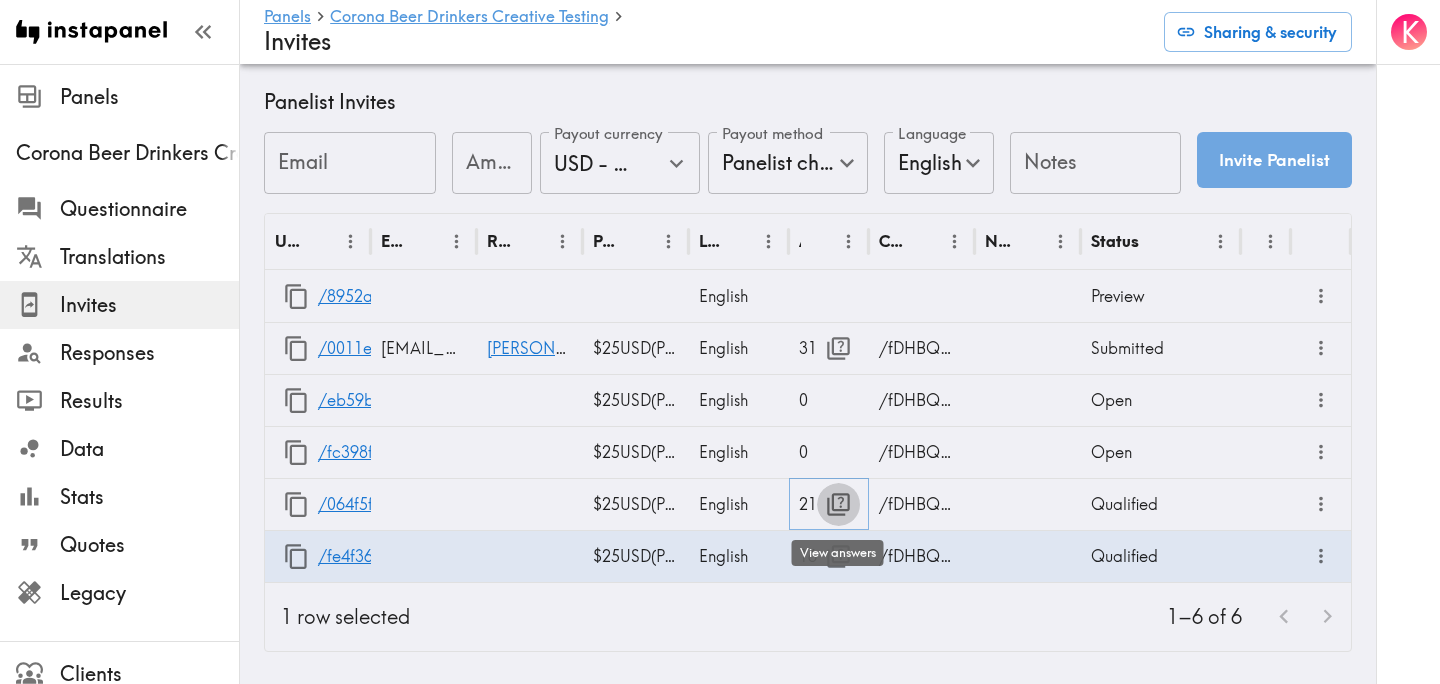 click 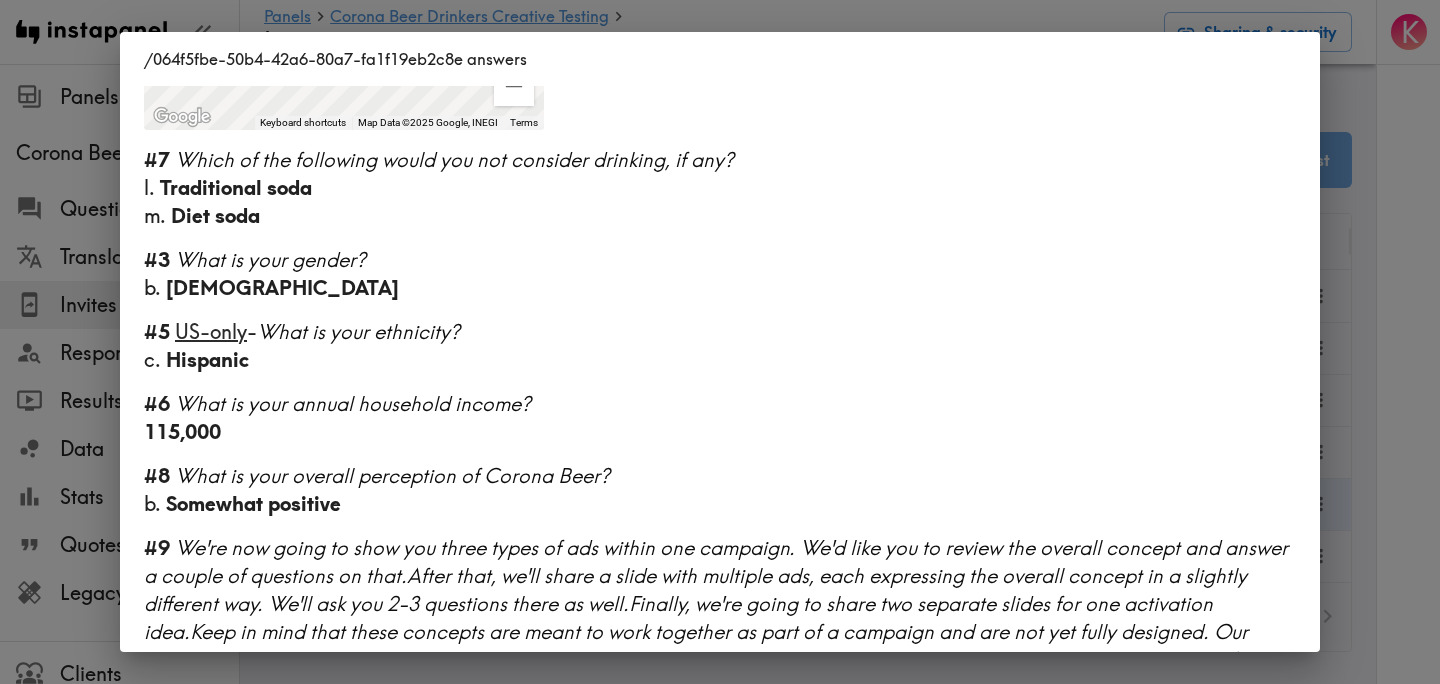 scroll, scrollTop: 605, scrollLeft: 0, axis: vertical 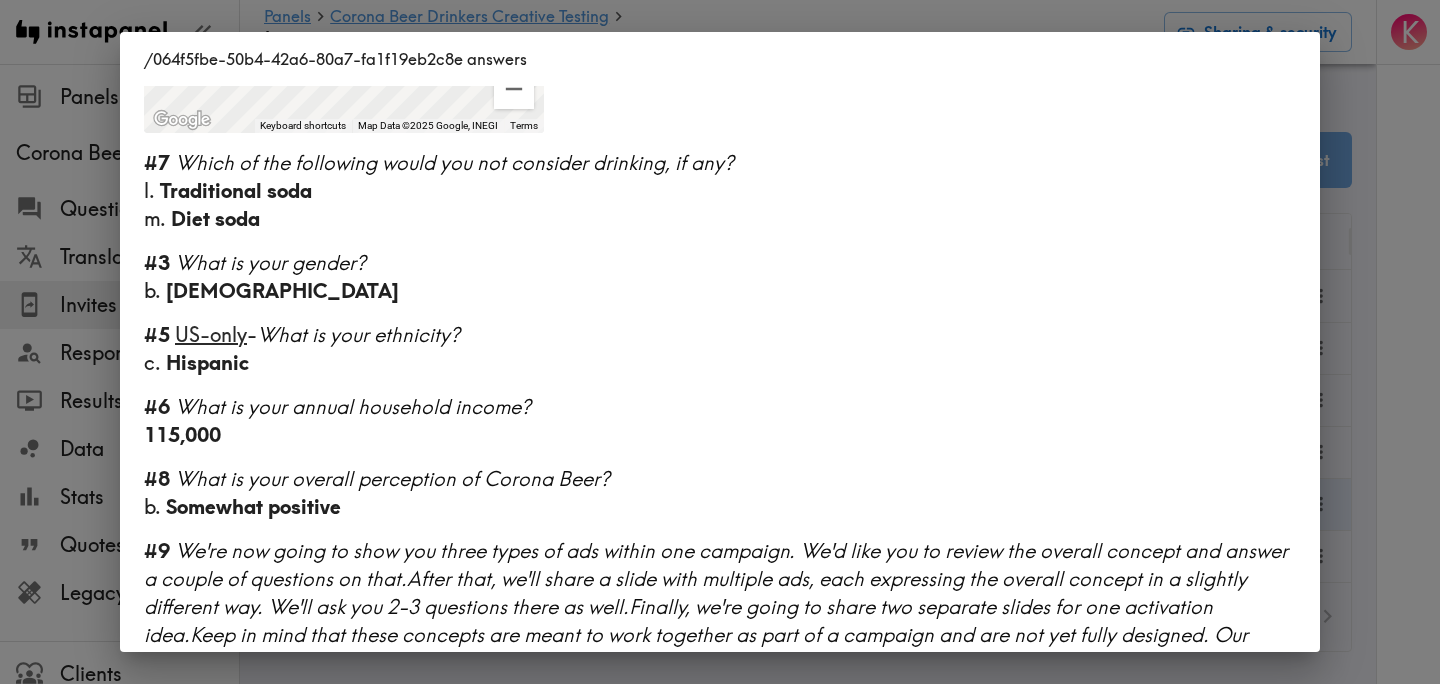 click on "/064f5fbe-50b4-42a6-80a7-fa1f19eb2c8e answers Language English Segment 29+ years old #1   There is a new instapanel! 0:09  (viewing time) #2   What is your age? 42 #4   Country & postcode/zip  -  (Location) 91748, US ← Move left → Move right ↑ Move up ↓ Move down + Zoom in - Zoom out Home Jump left by 75% End Jump right by 75% Page Up Jump up by 75% Page Down Jump down by 75% To activate drag with keyboard, press Alt + Enter. Once in keyboard drag state, use the arrow keys to move the marker. To complete the drag, press the Enter key. To cancel, press Escape. Keyboard shortcuts Map Data Map Data ©2025 Google, INEGI Map data ©2025 Google, INEGI 500 km  Click to toggle between metric and imperial units Terms Report a map error #7   Which of the following would you not consider drinking, if any? l.   Traditional soda m.   Diet soda #3   What is your gender? b.   Female #5   US-only  -  What is your ethnicity? c.   Hispanic #6   What is your annual household income? 115,000 #8   b.   Somewhat positive" at bounding box center [720, 342] 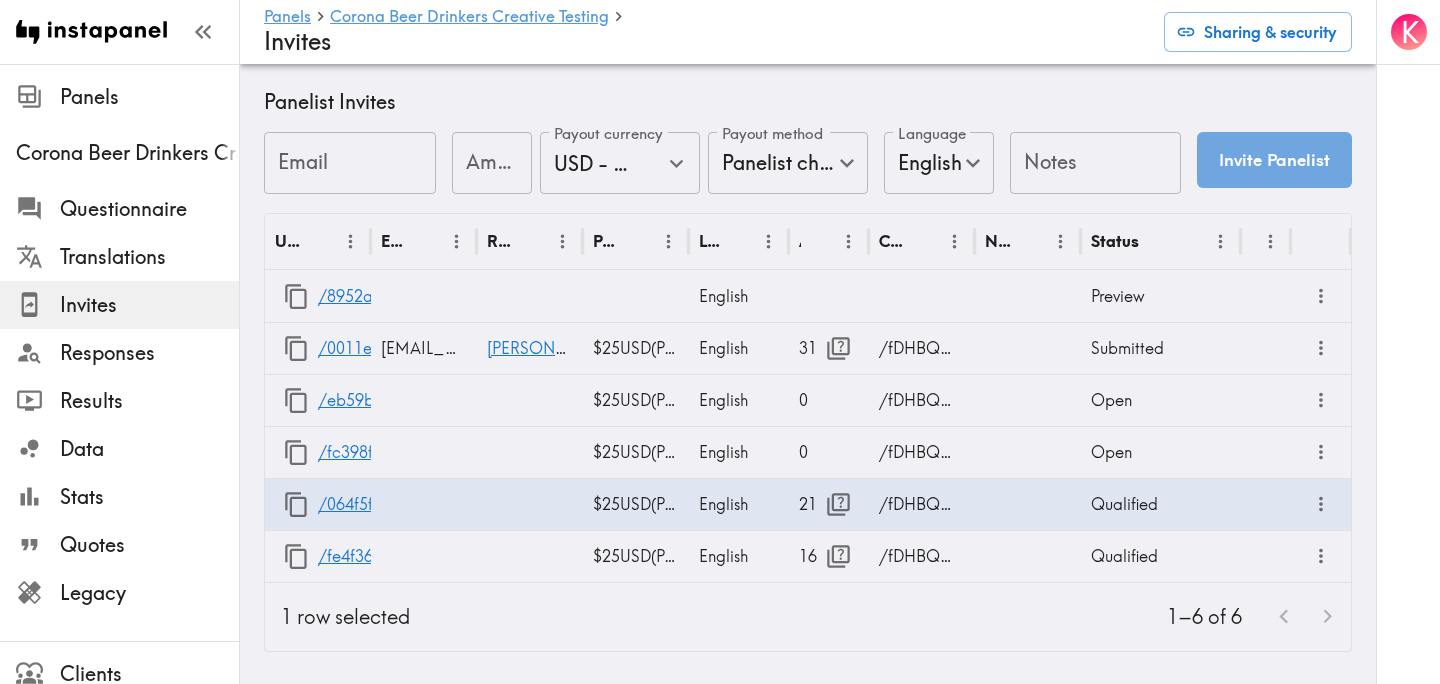 click on "K" at bounding box center [1408, 342] 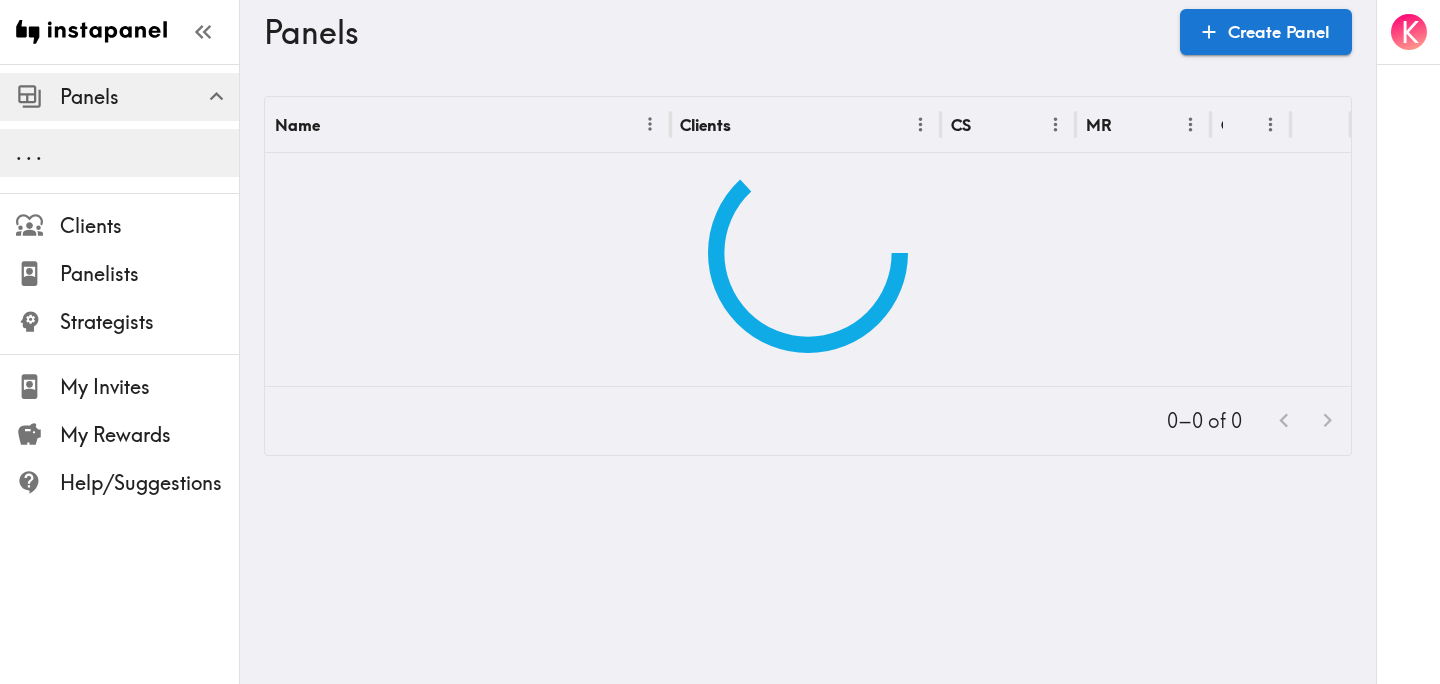 scroll, scrollTop: 0, scrollLeft: 0, axis: both 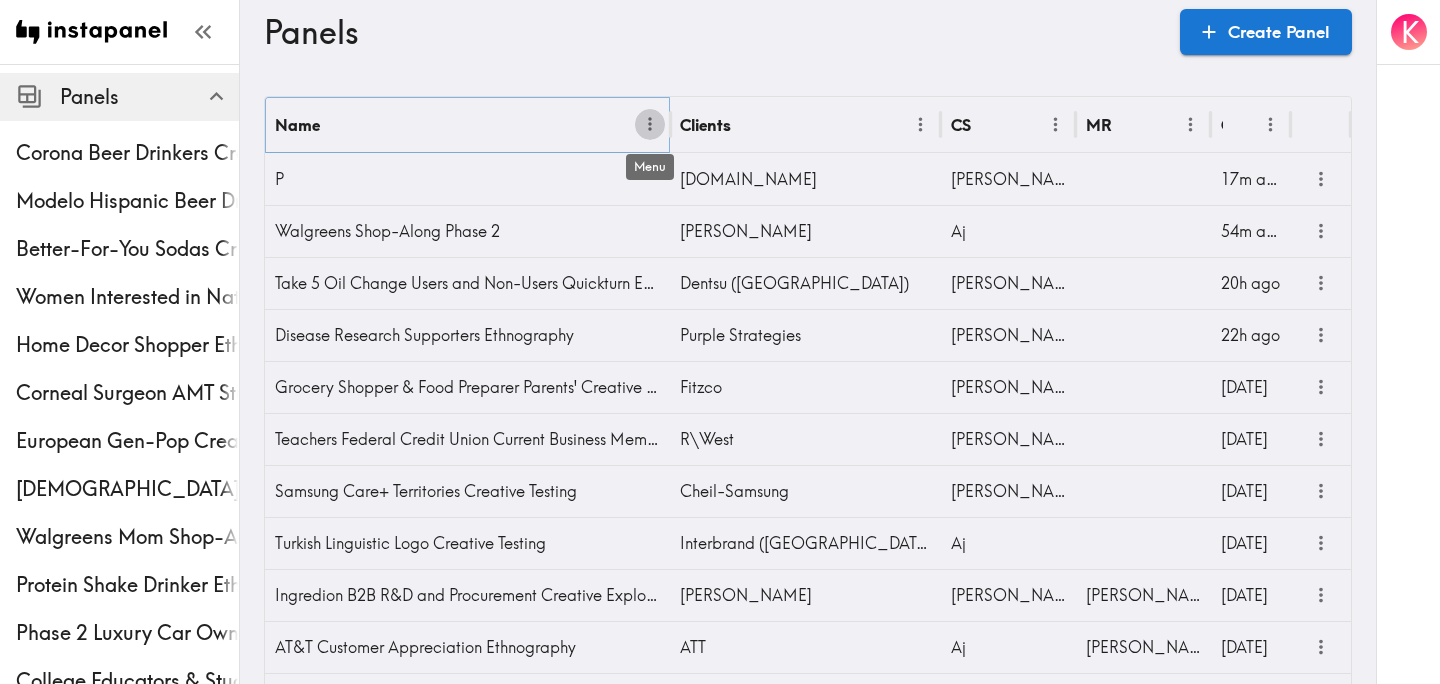 click 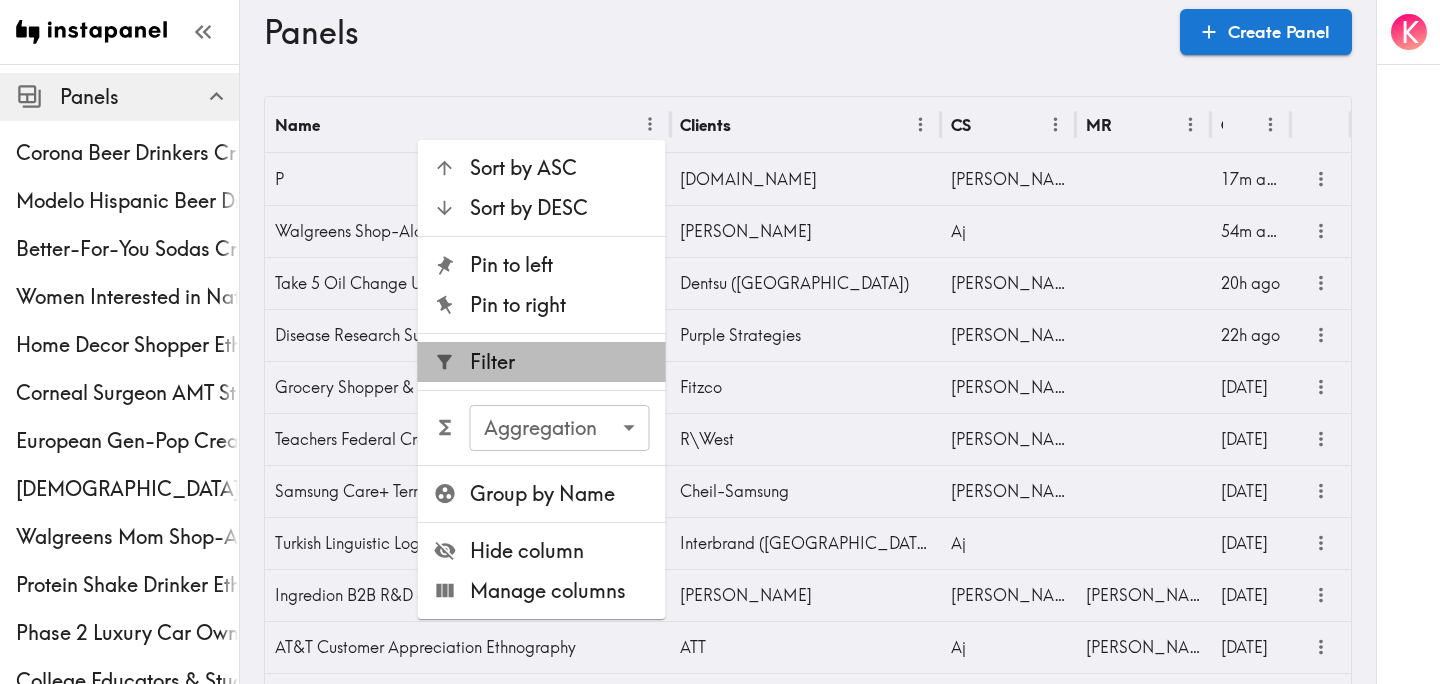 click on "Filter" at bounding box center (560, 362) 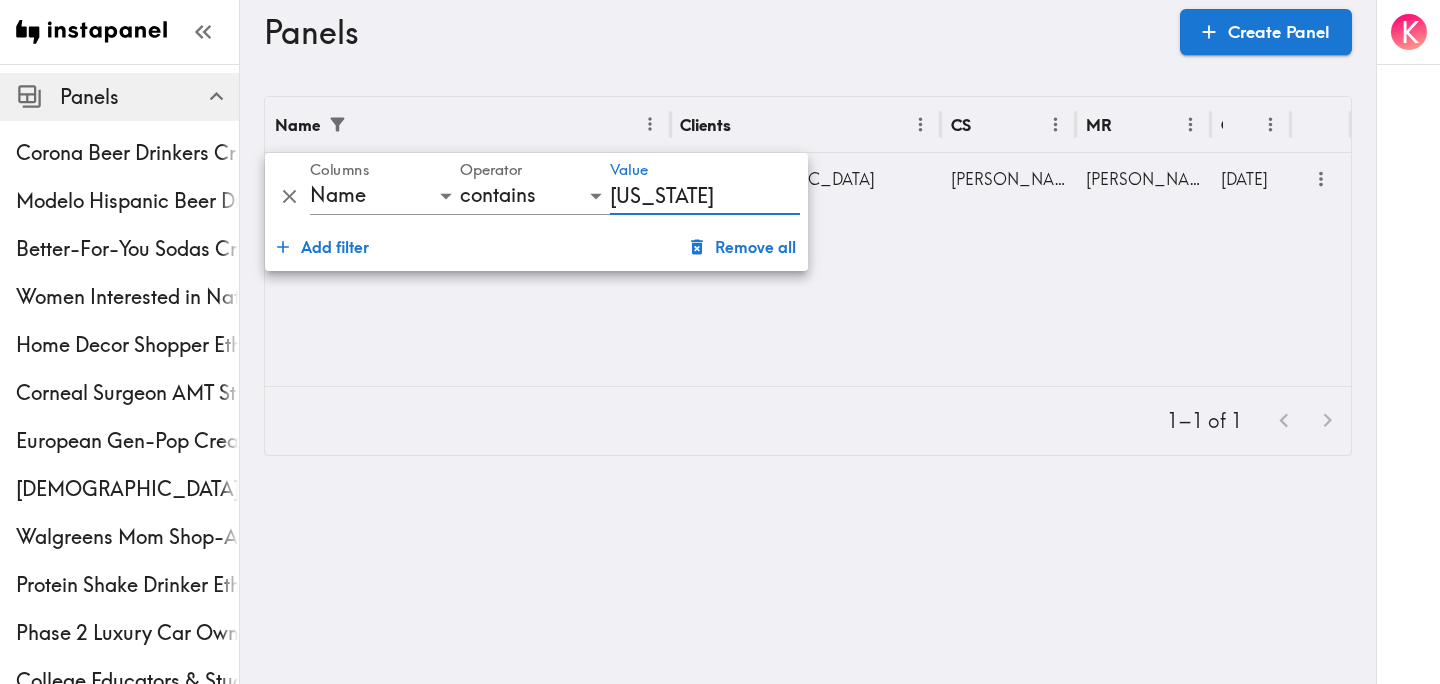 type on "[US_STATE]" 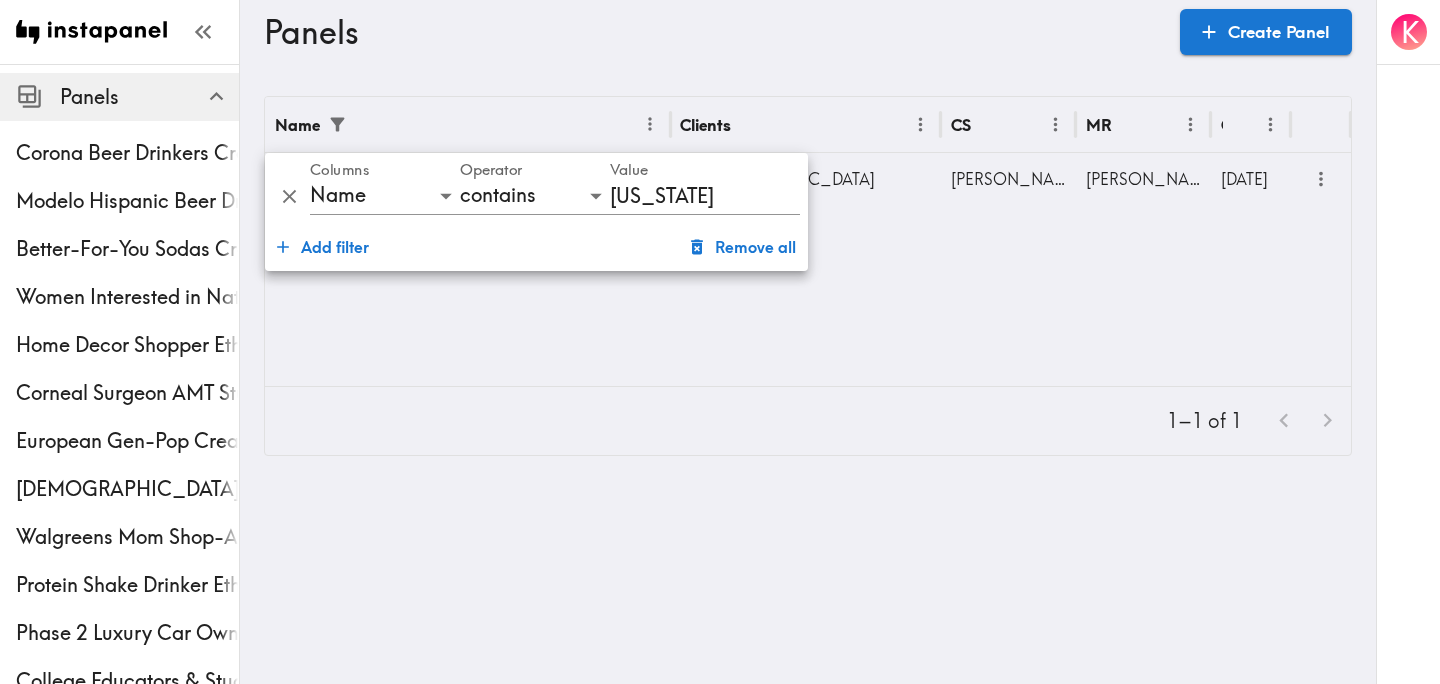 click on "Panels Create Panel" at bounding box center [808, 32] 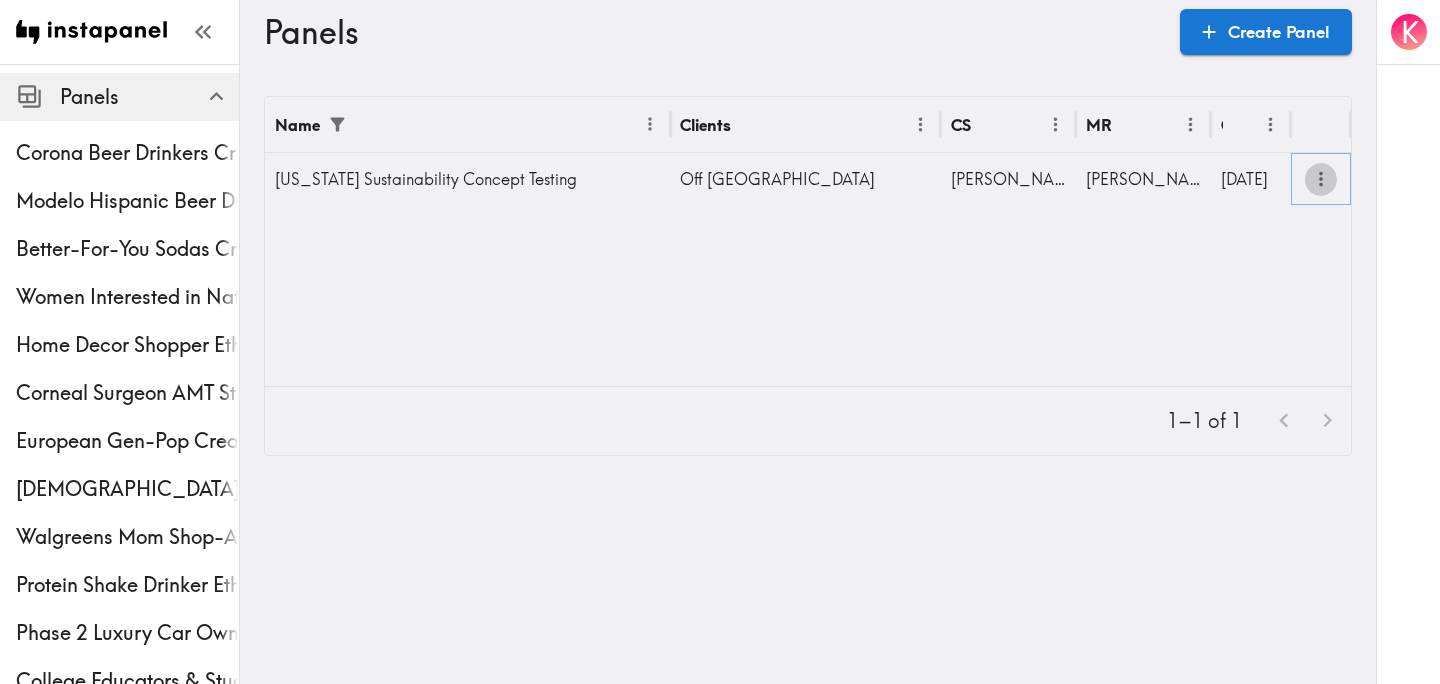 click 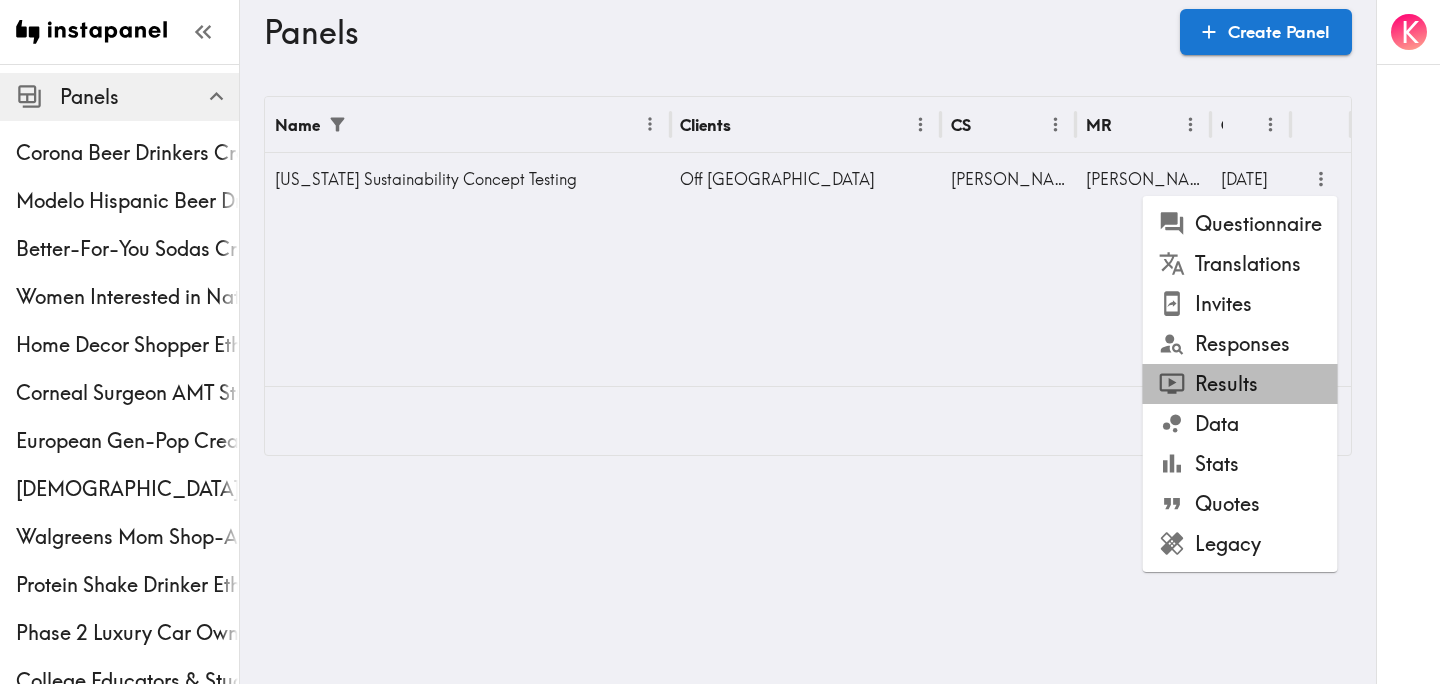 click on "Results" at bounding box center (1240, 384) 